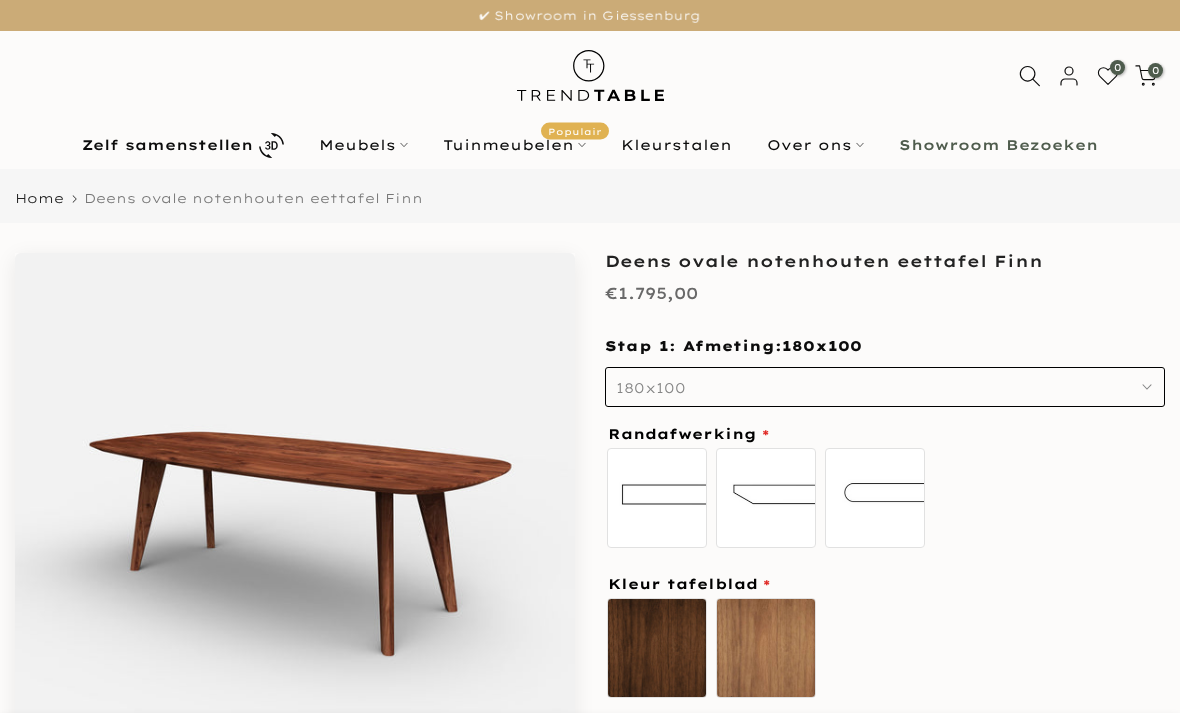 scroll, scrollTop: 0, scrollLeft: 0, axis: both 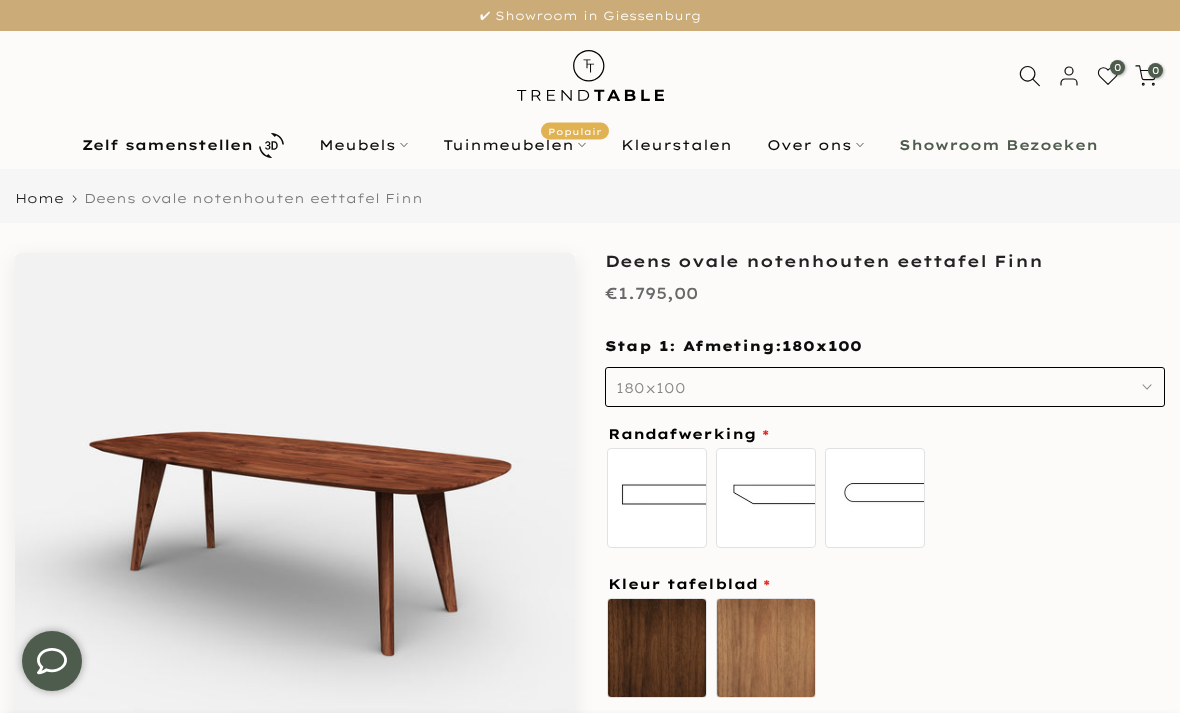 click on "180x100" at bounding box center [651, 388] 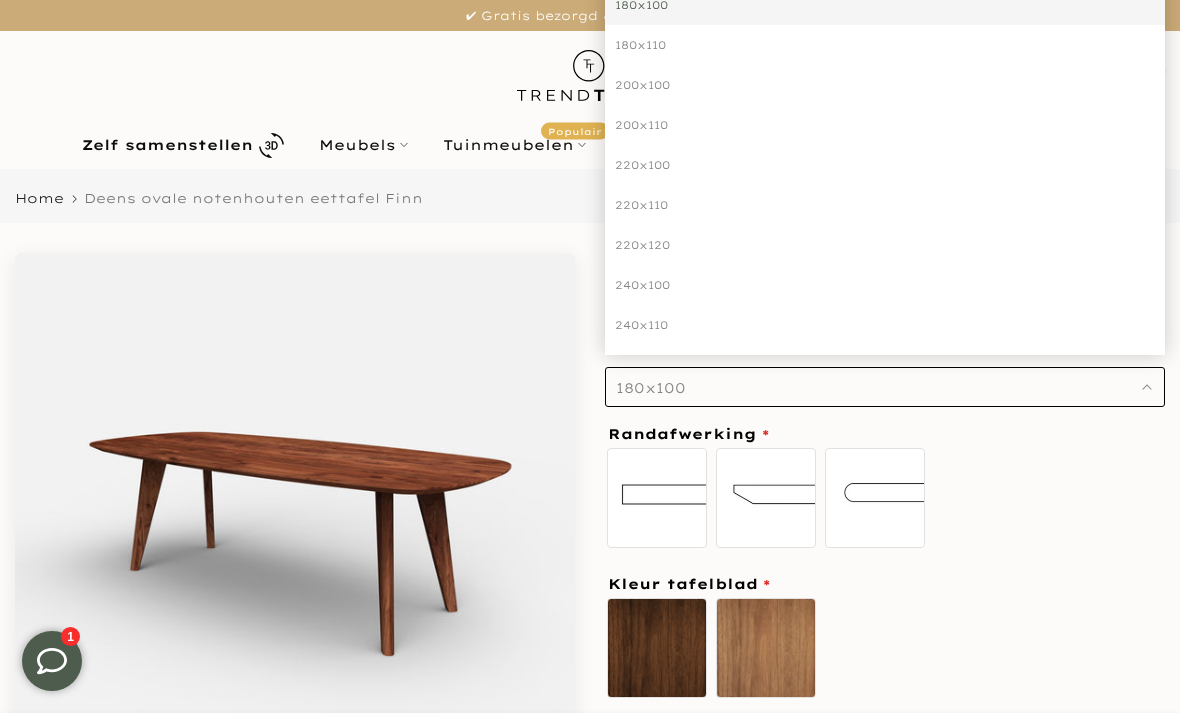 click at bounding box center (295, 533) 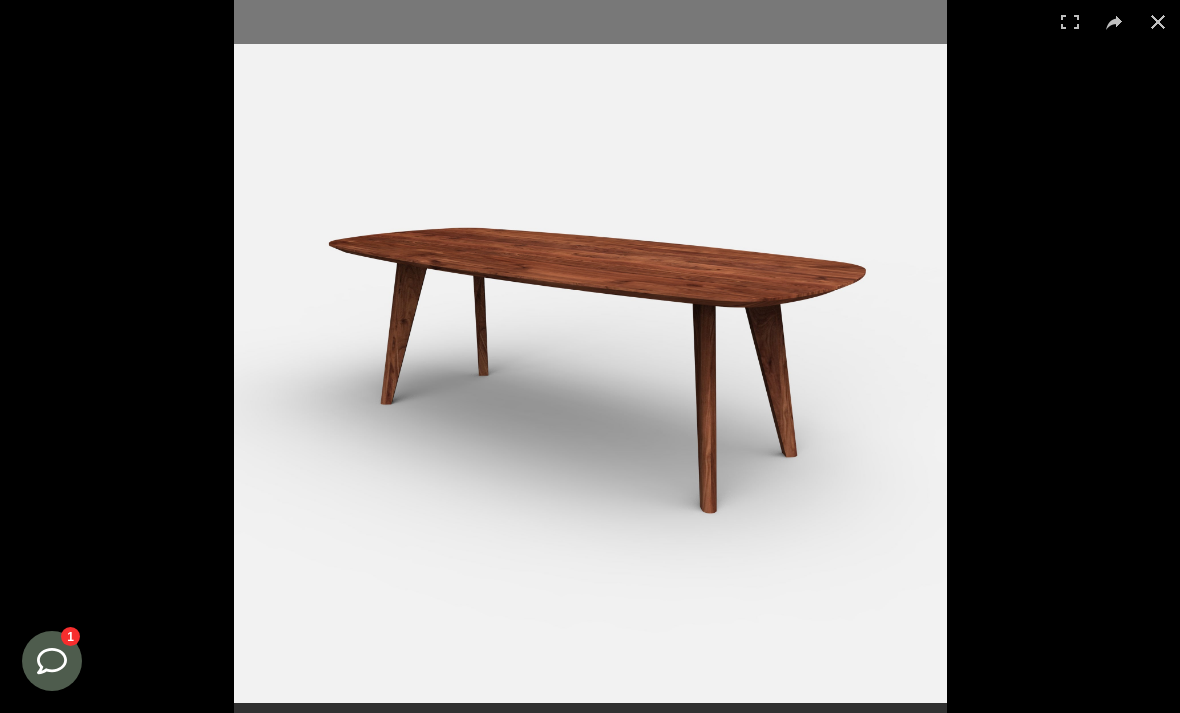 click at bounding box center (1158, 22) 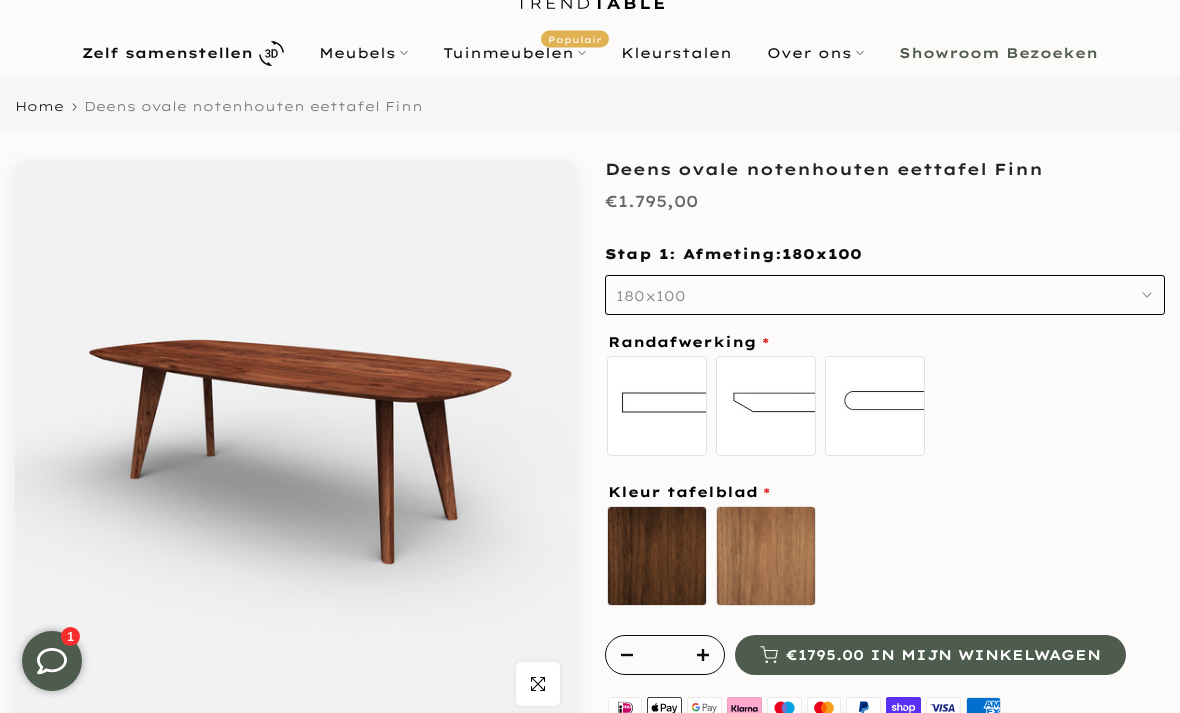 scroll, scrollTop: 82, scrollLeft: 0, axis: vertical 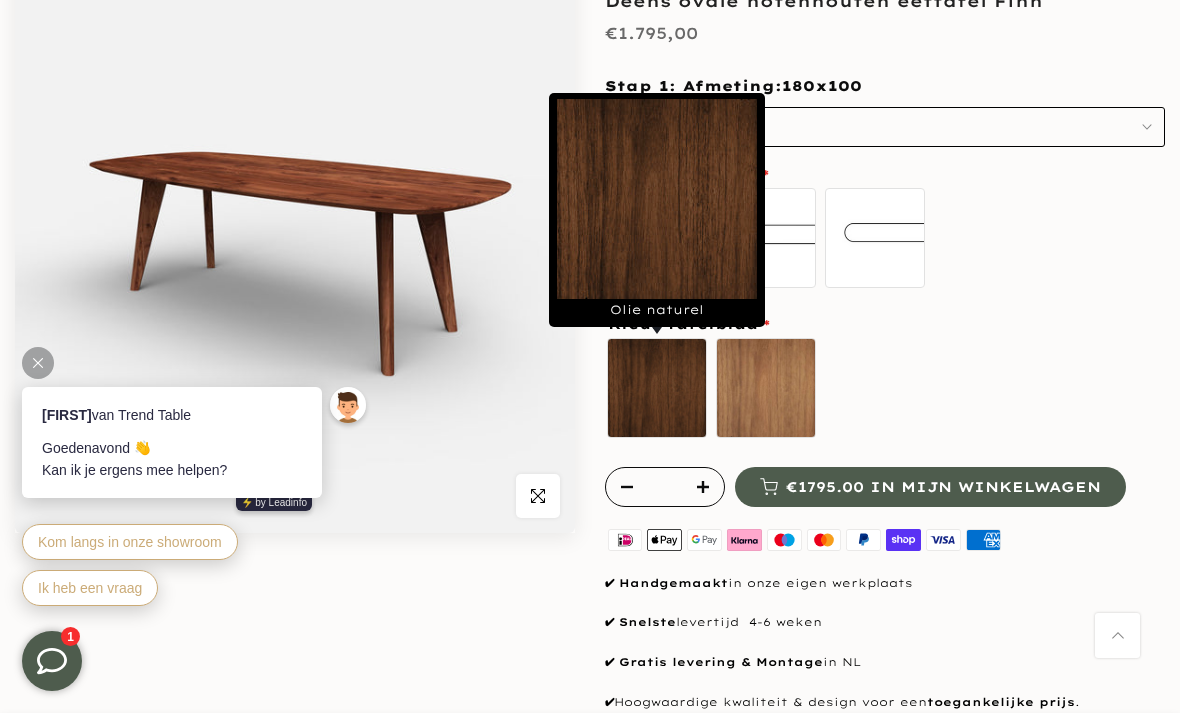 click on "Olie naturel
sold out" at bounding box center (657, 388) 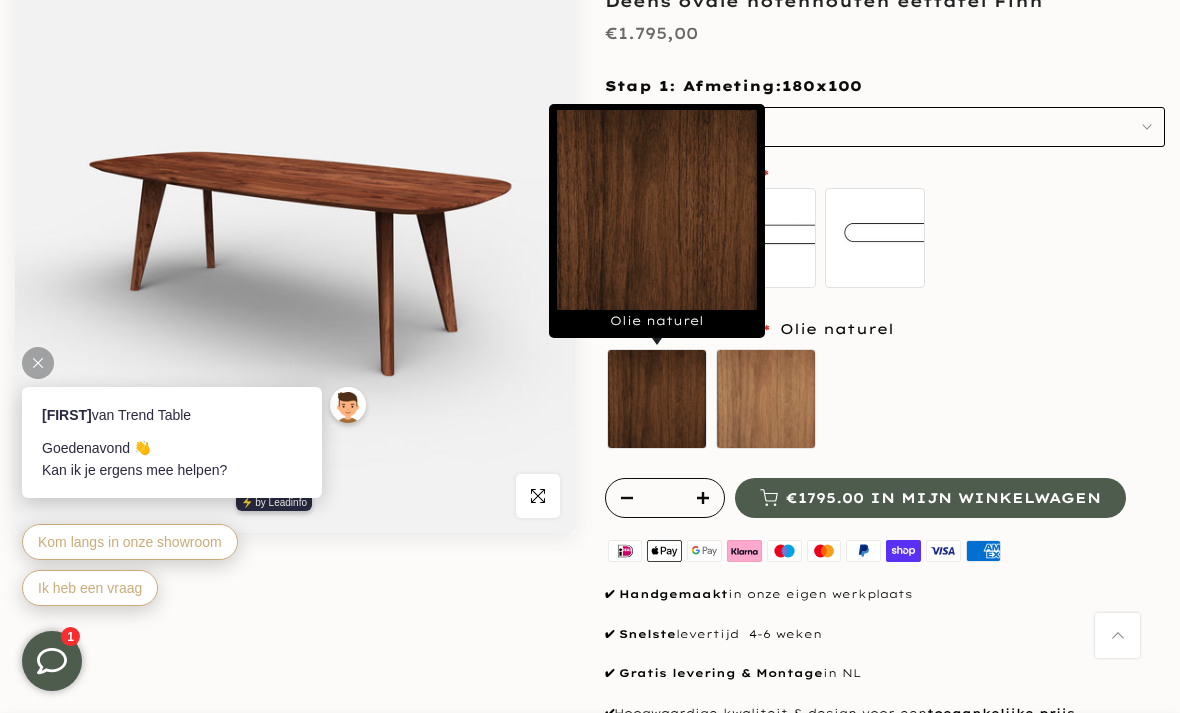 click on "Mat gelakt" at bounding box center (766, 399) 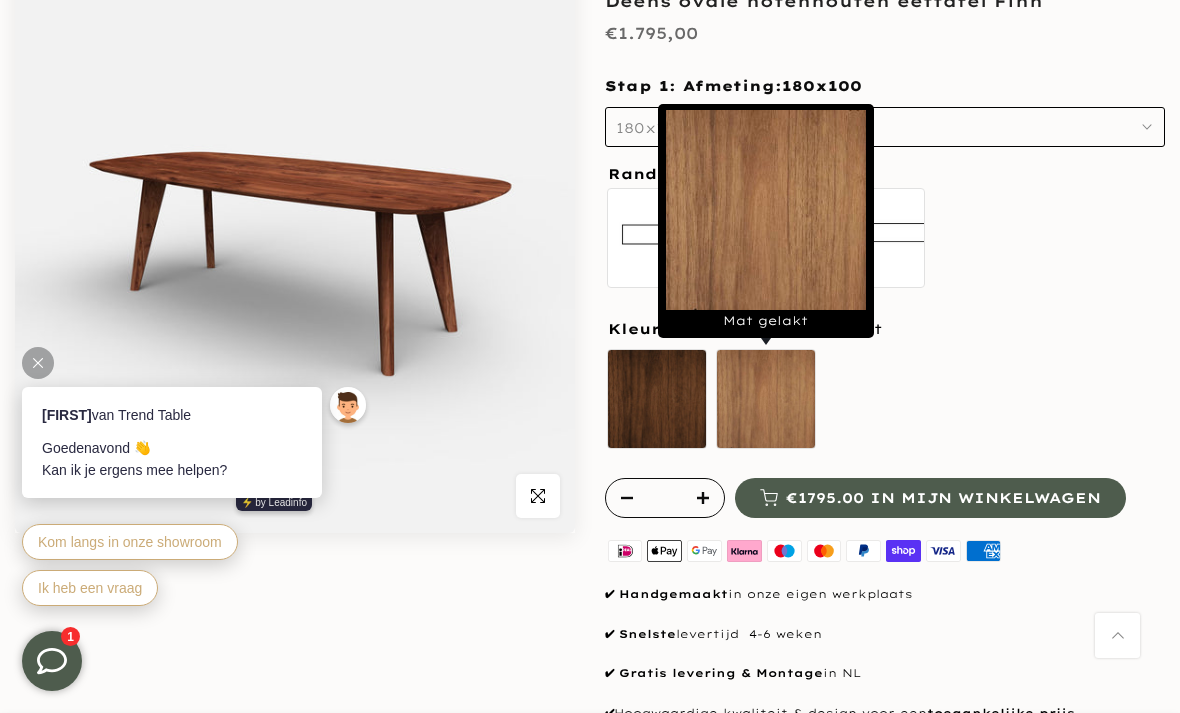 click on "Uitverkocht
Klik om te vergroten" at bounding box center [295, 418] 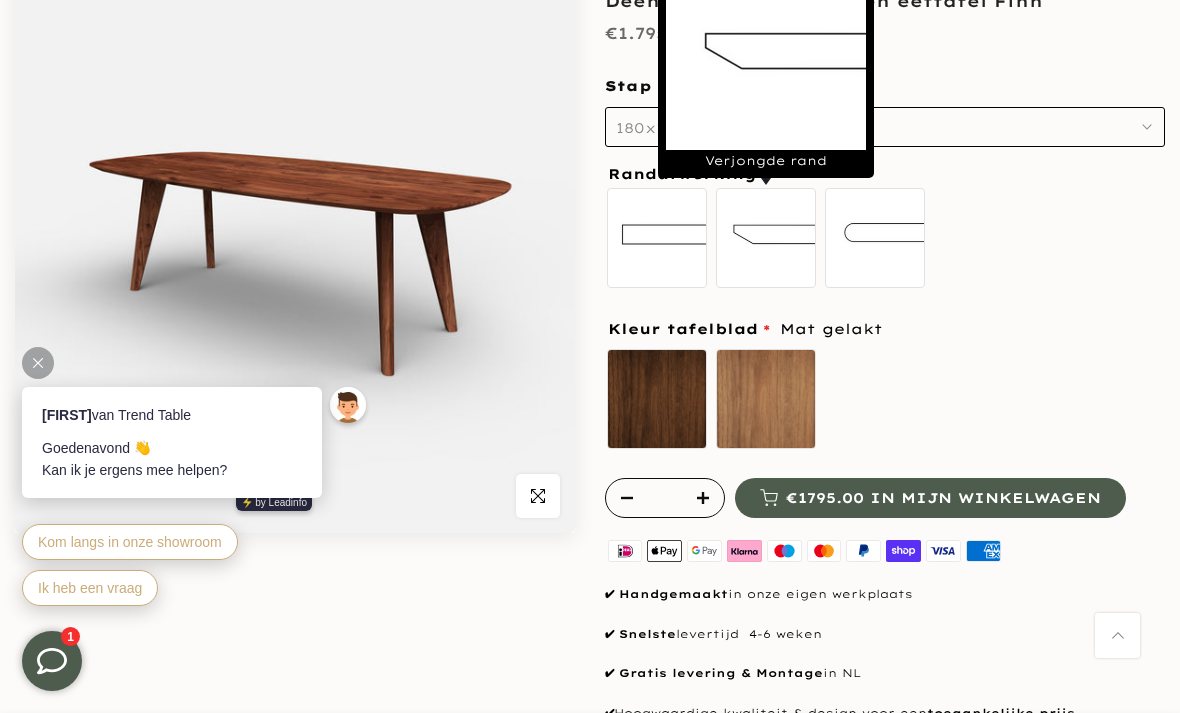 click on "Verjongde rand" at bounding box center [766, 238] 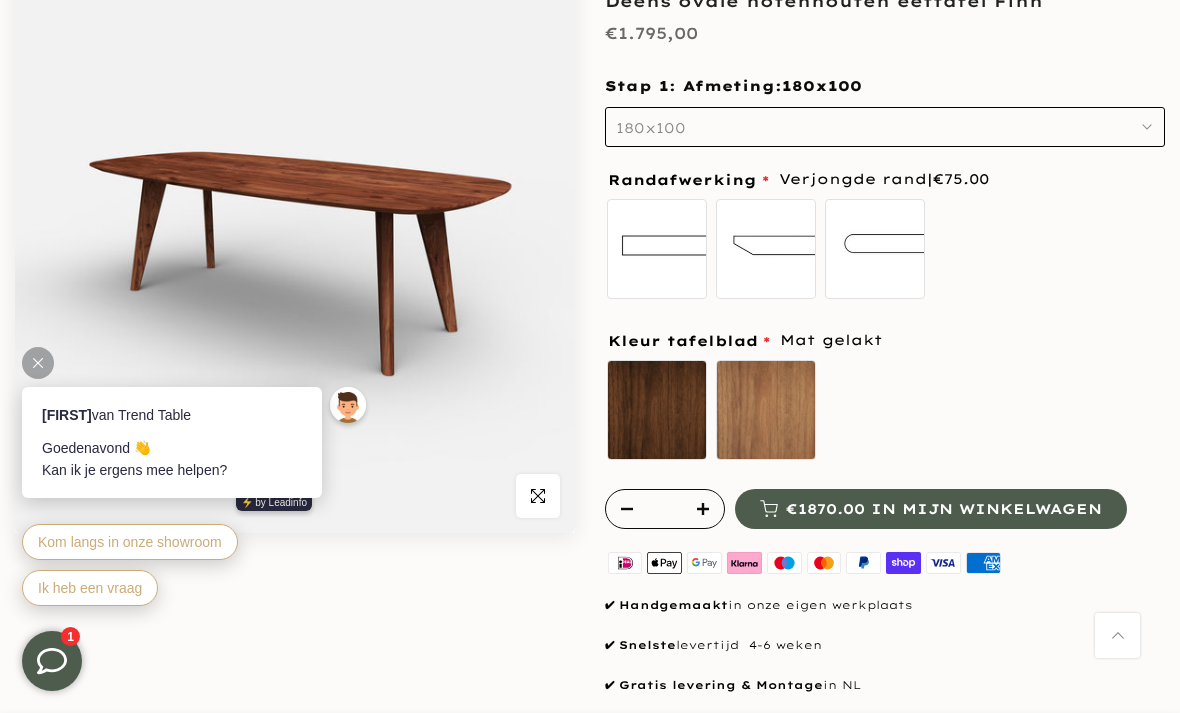 click at bounding box center (295, 253) 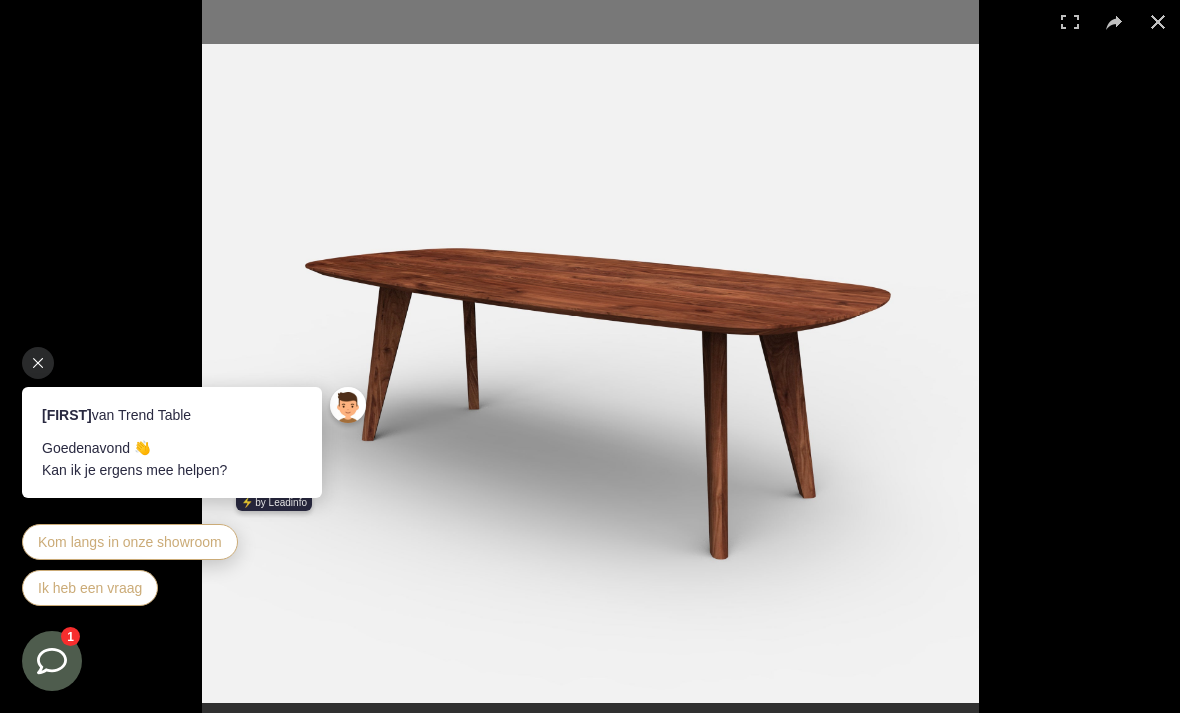 click at bounding box center [38, 363] 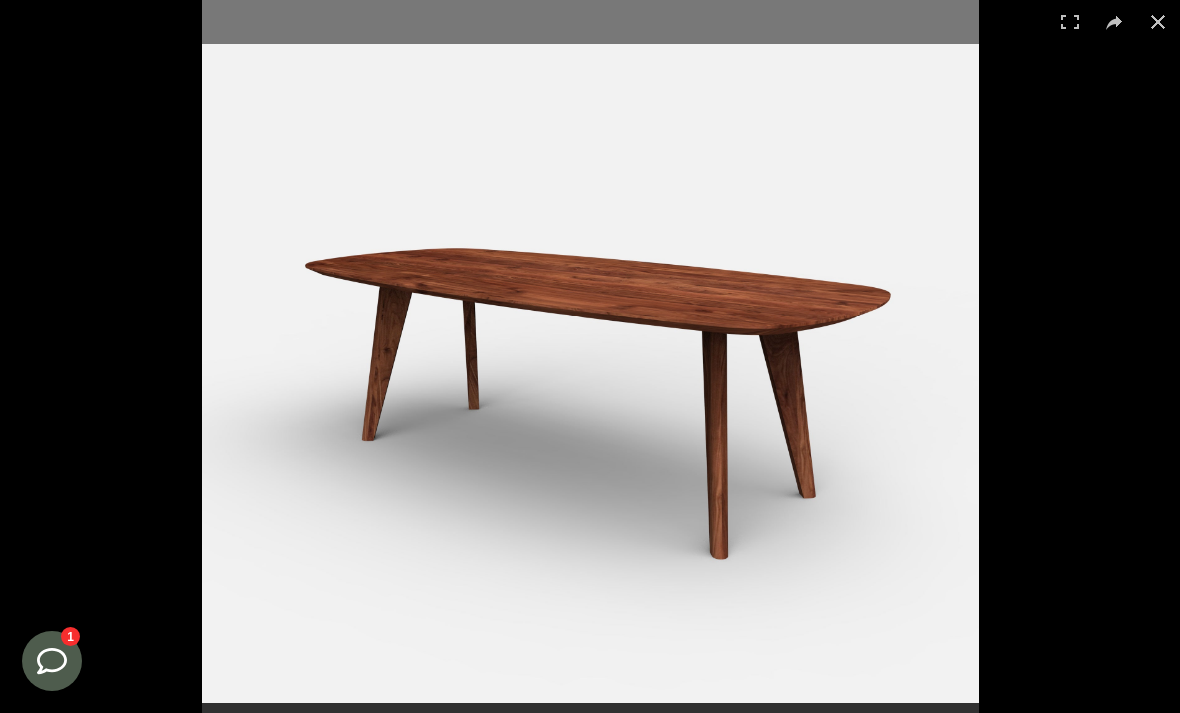 click at bounding box center [1158, 22] 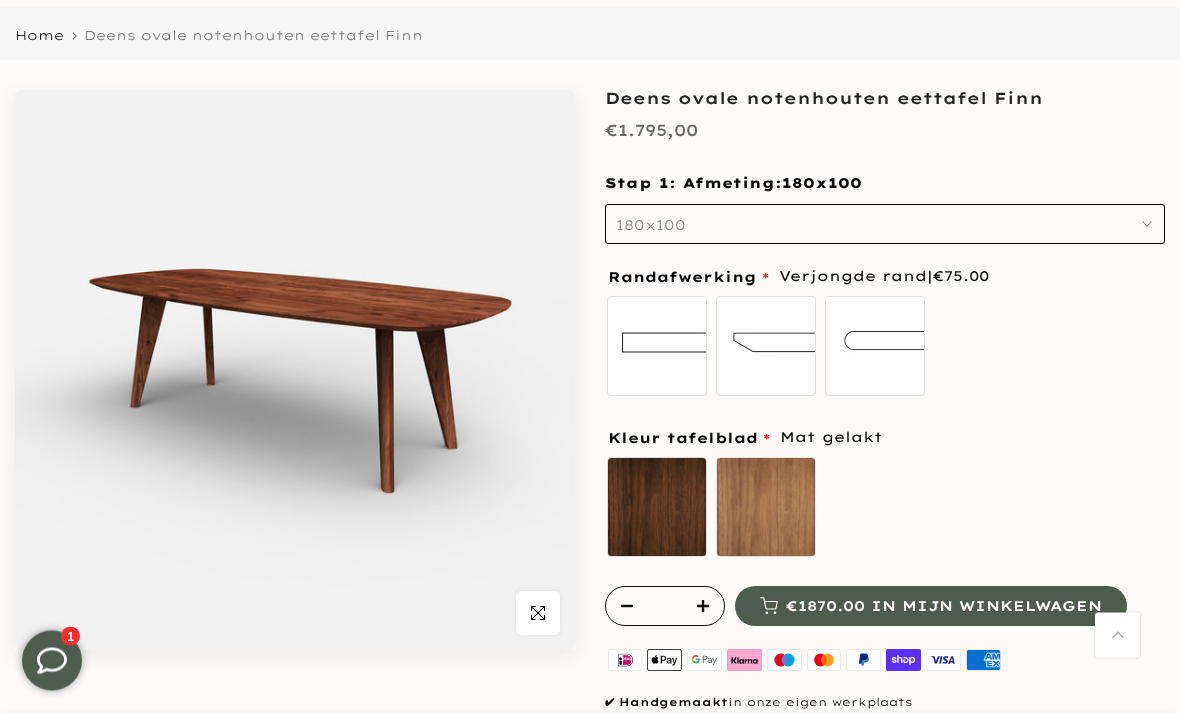 scroll, scrollTop: 163, scrollLeft: 0, axis: vertical 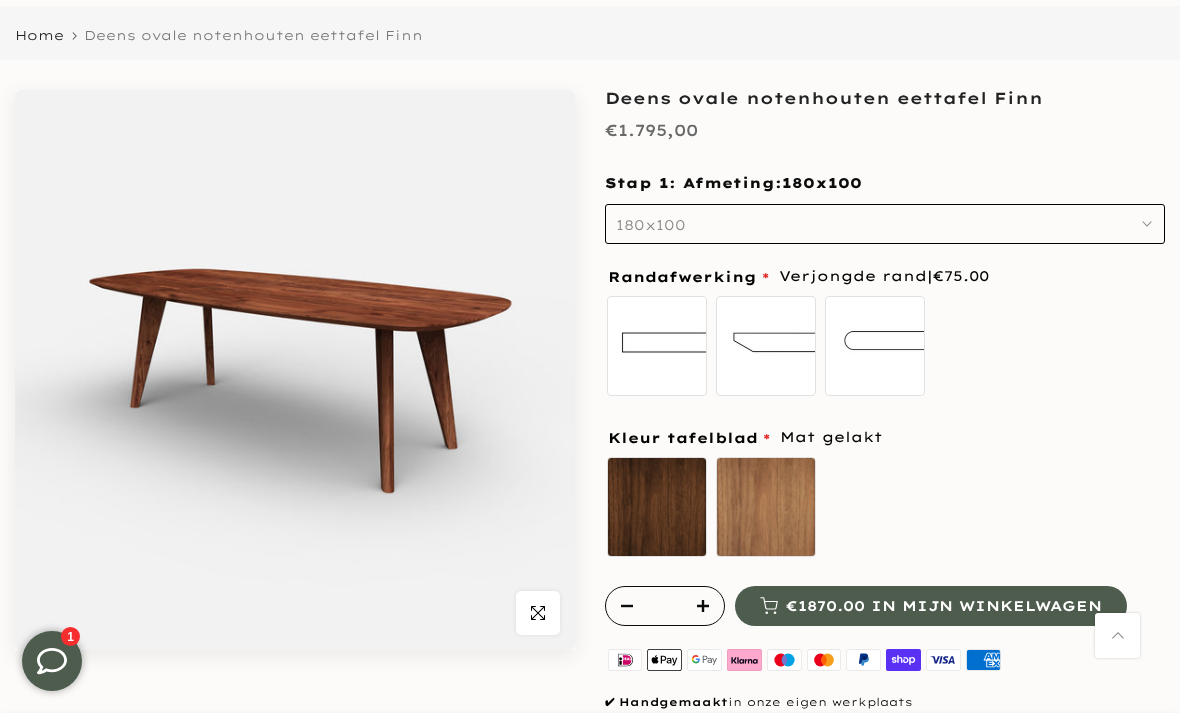 click on "bolle rand" at bounding box center (875, 346) 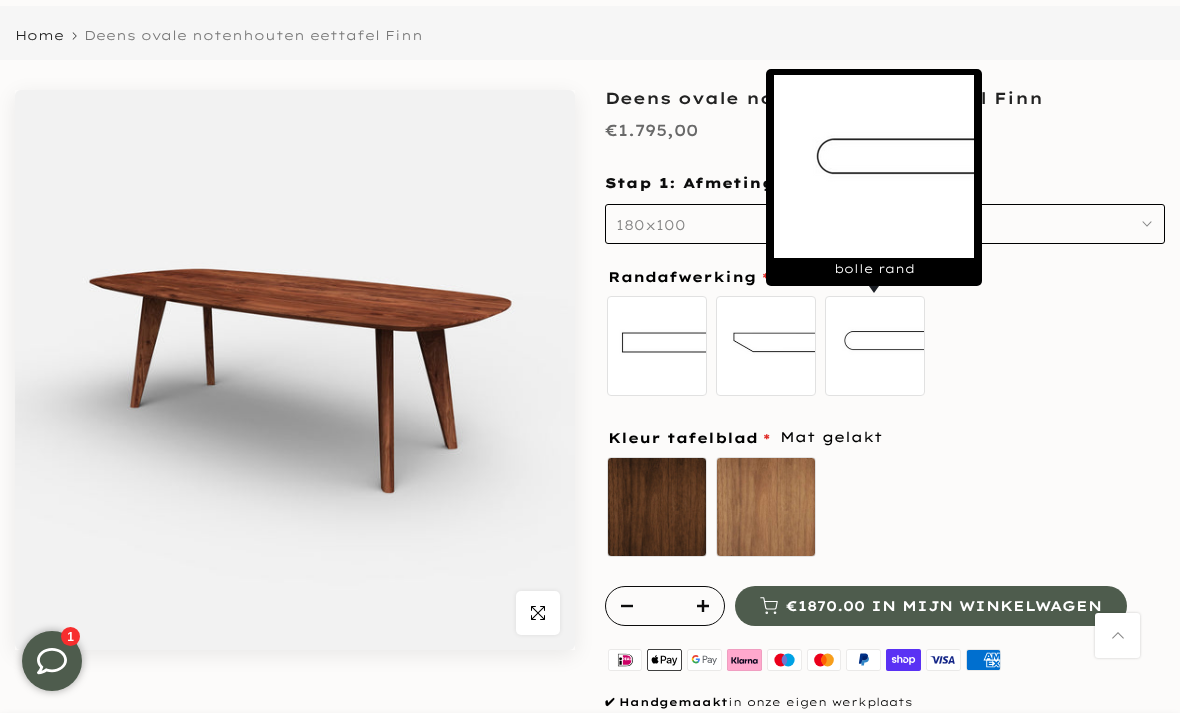 click on "Olie naturel
sold out
Mat gelakt" at bounding box center (885, 510) 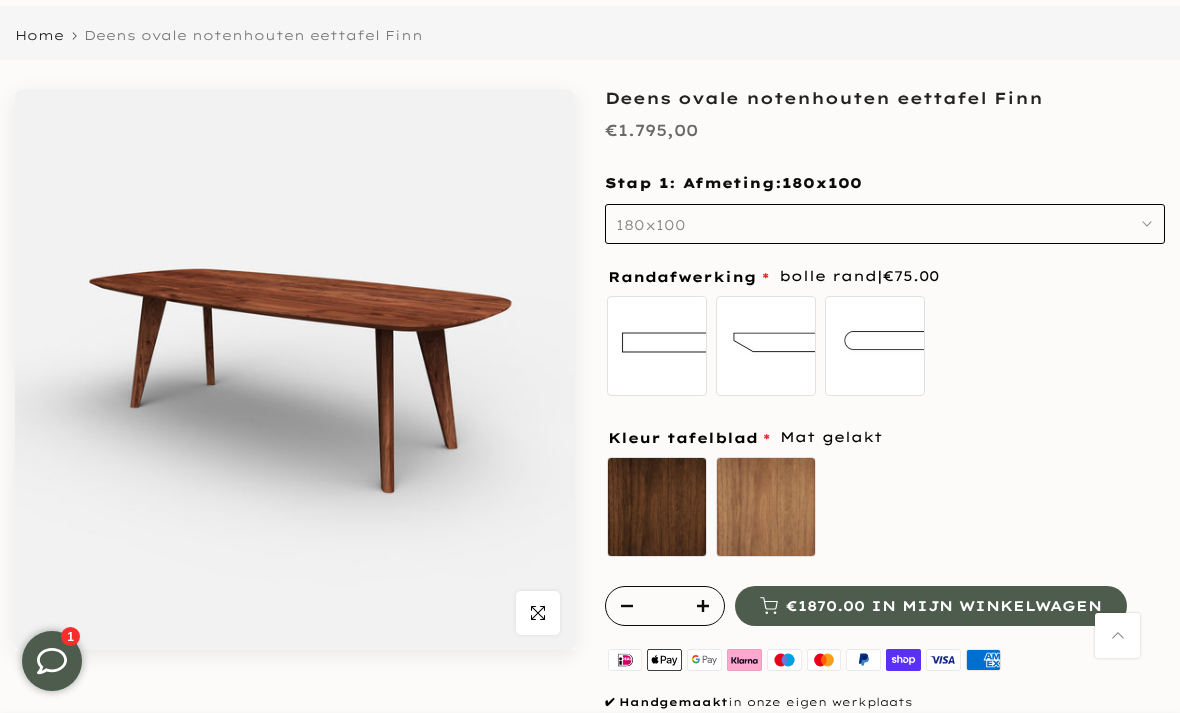 click on "Verjongde rand" at bounding box center (766, 346) 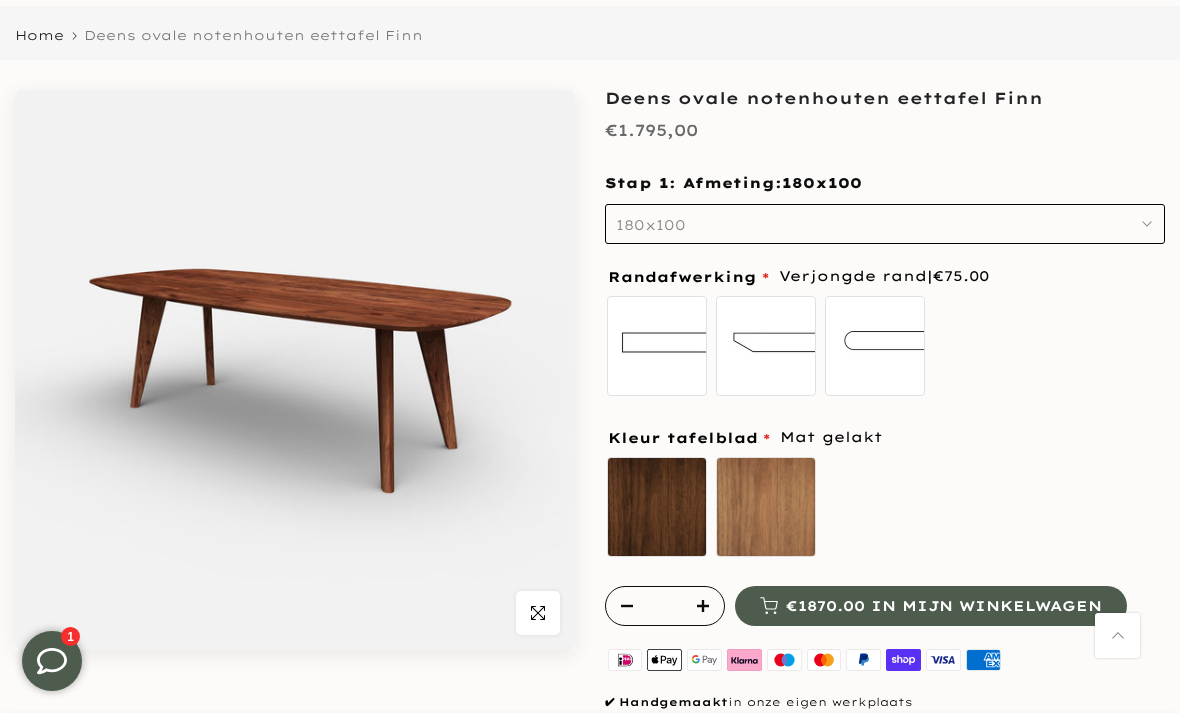 click on "Olie naturel
sold out
Mat gelakt" at bounding box center [885, 510] 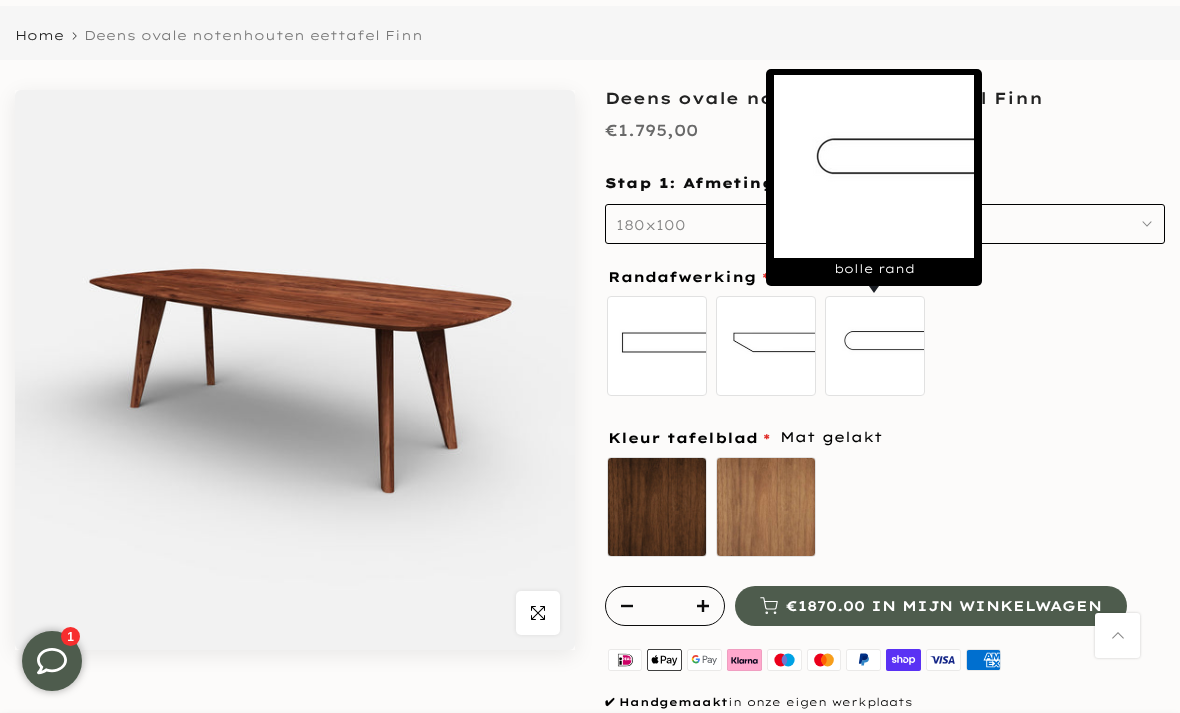 click on "Olie naturel
sold out
Mat gelakt" at bounding box center (885, 510) 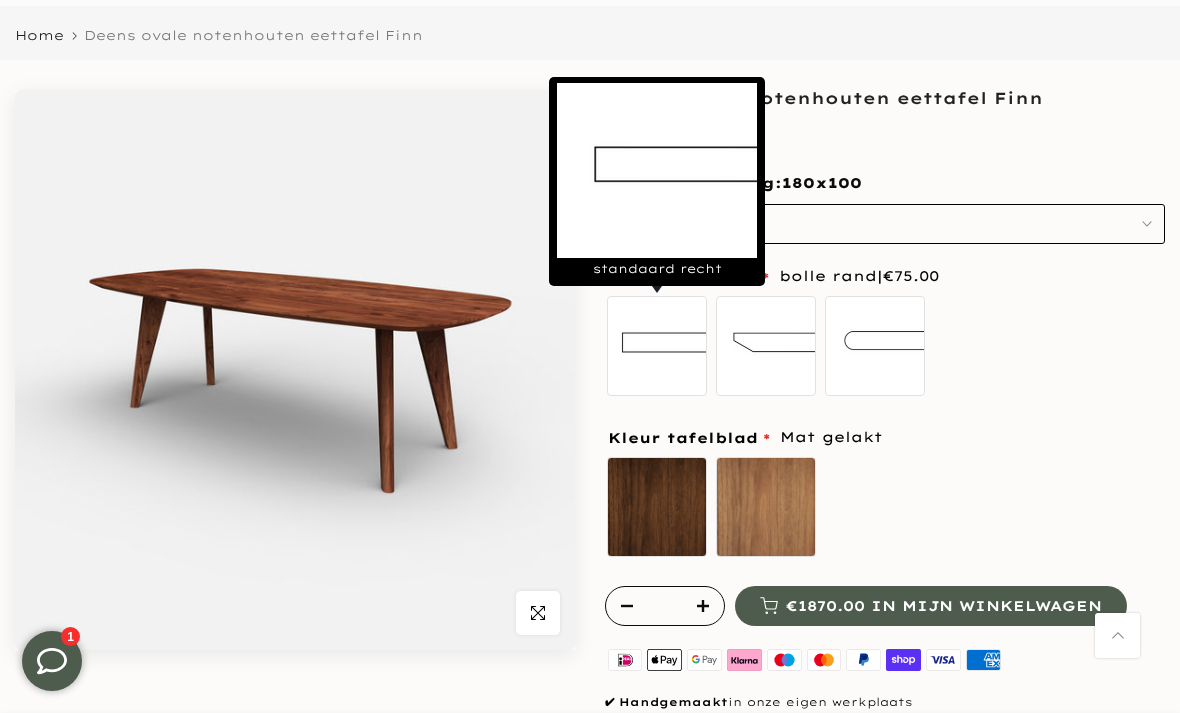 click on "standaard recht" at bounding box center (657, 346) 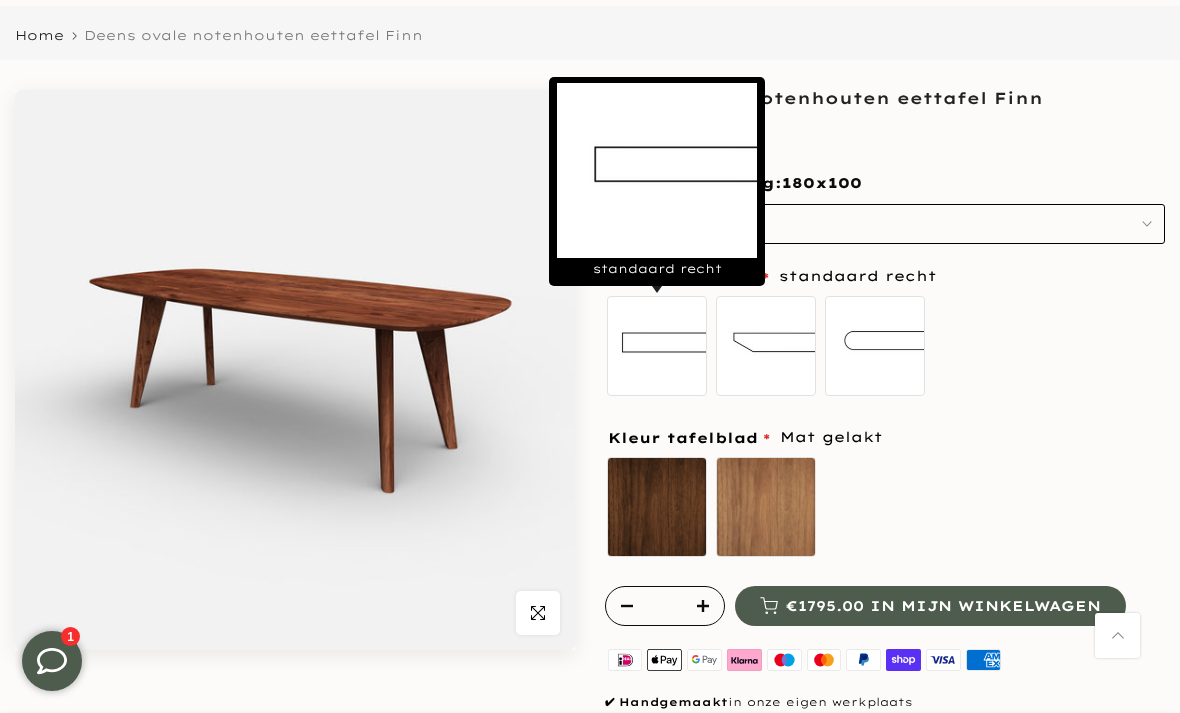 click on "Olie naturel
sold out
Mat gelakt" at bounding box center [885, 510] 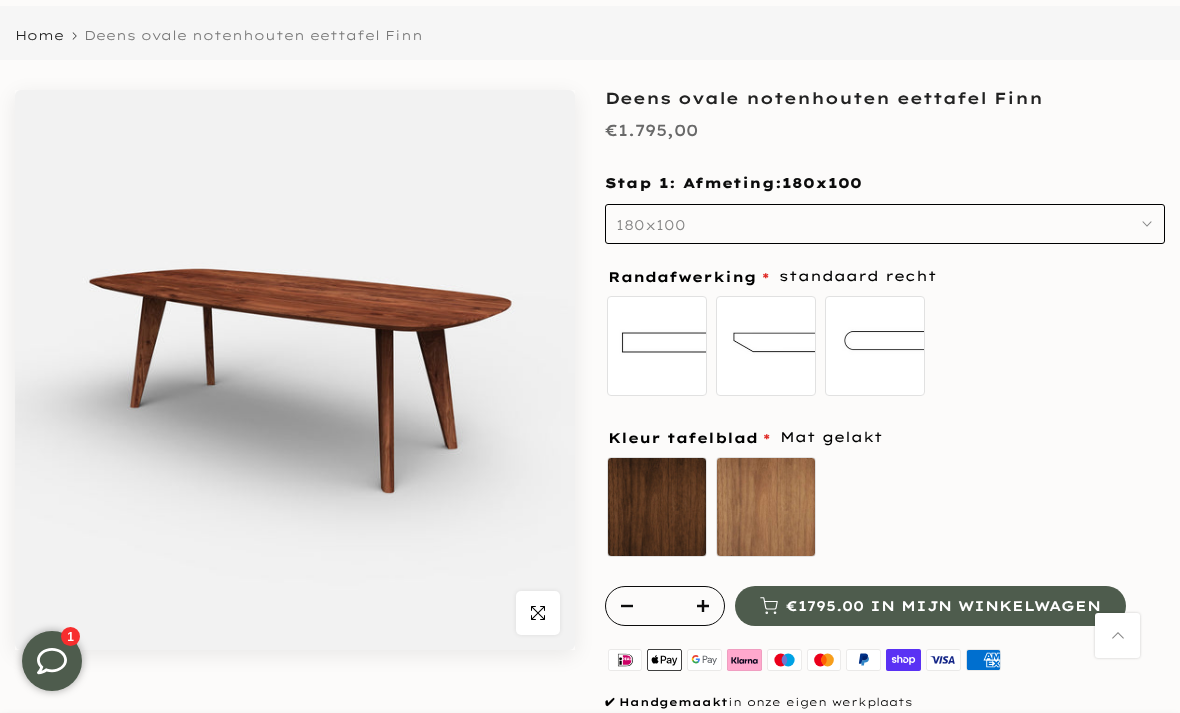 click on "Verjongde rand" at bounding box center [766, 346] 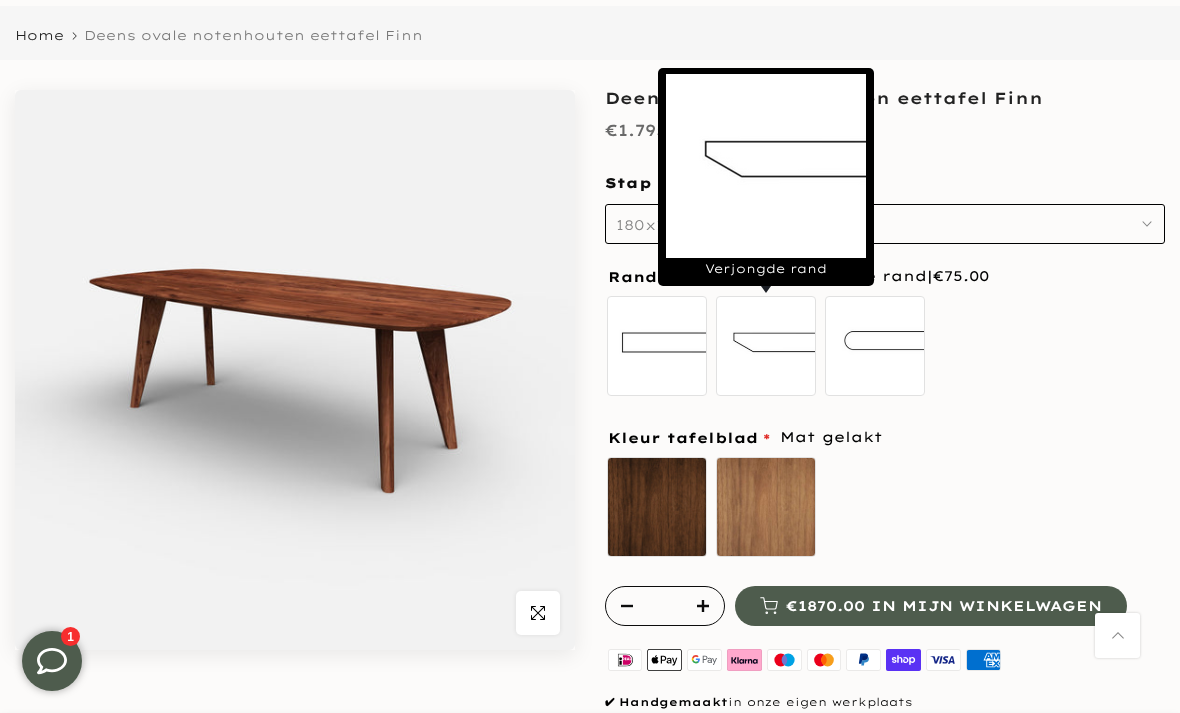 click on "Olie naturel
sold out
Mat gelakt" at bounding box center [885, 510] 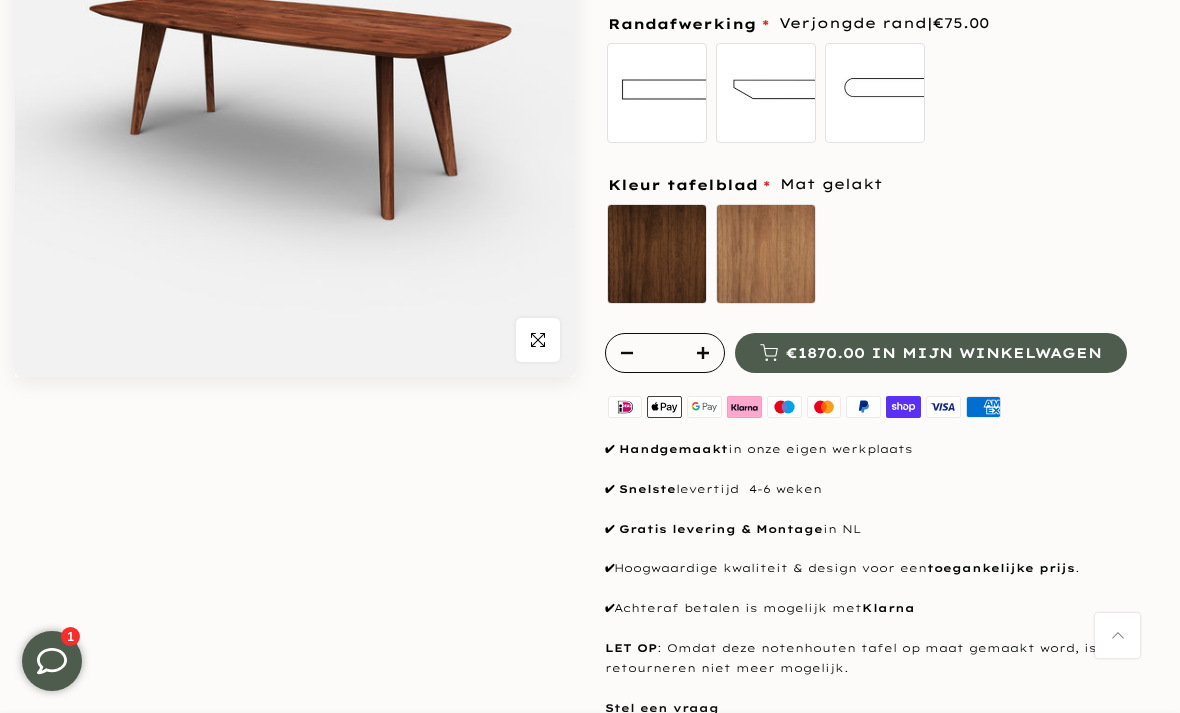 scroll, scrollTop: 424, scrollLeft: 0, axis: vertical 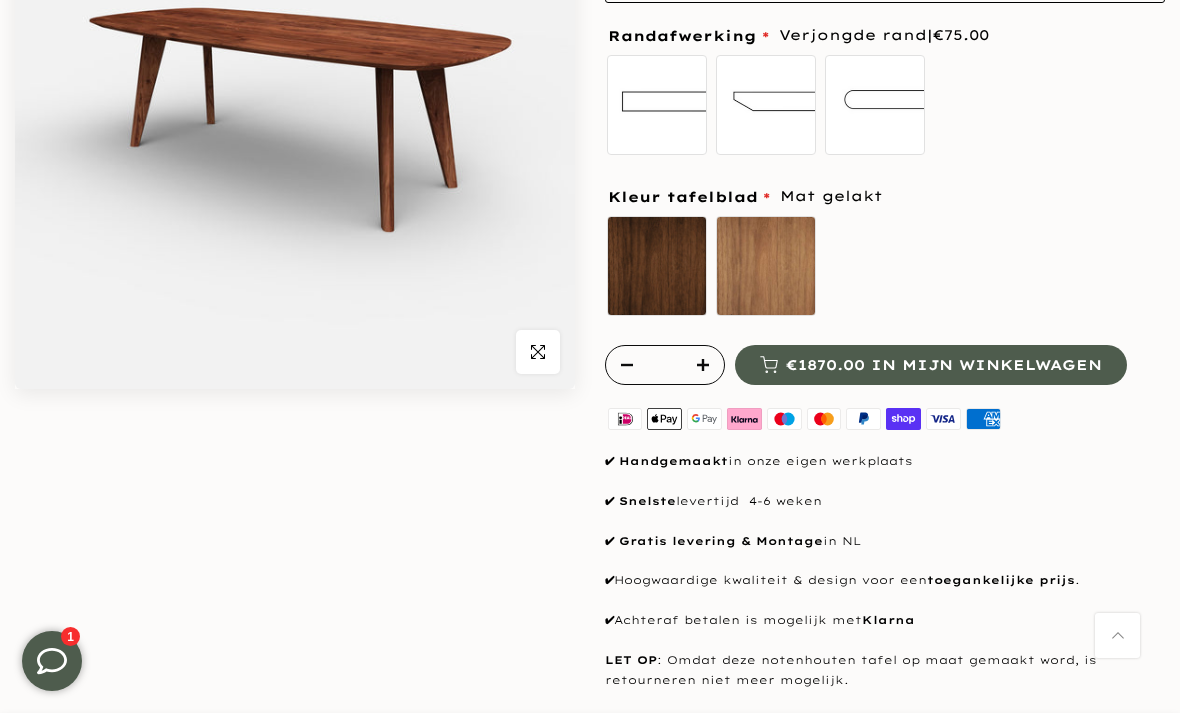 click at bounding box center (538, 352) 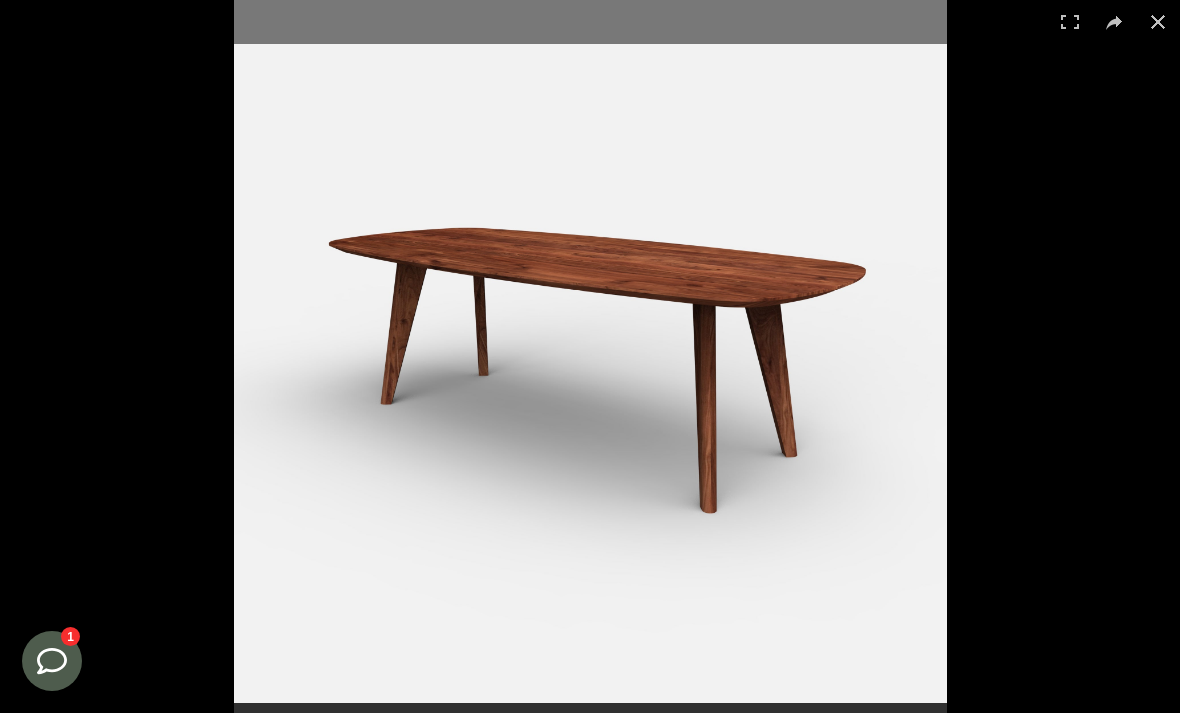 click at bounding box center (1158, 22) 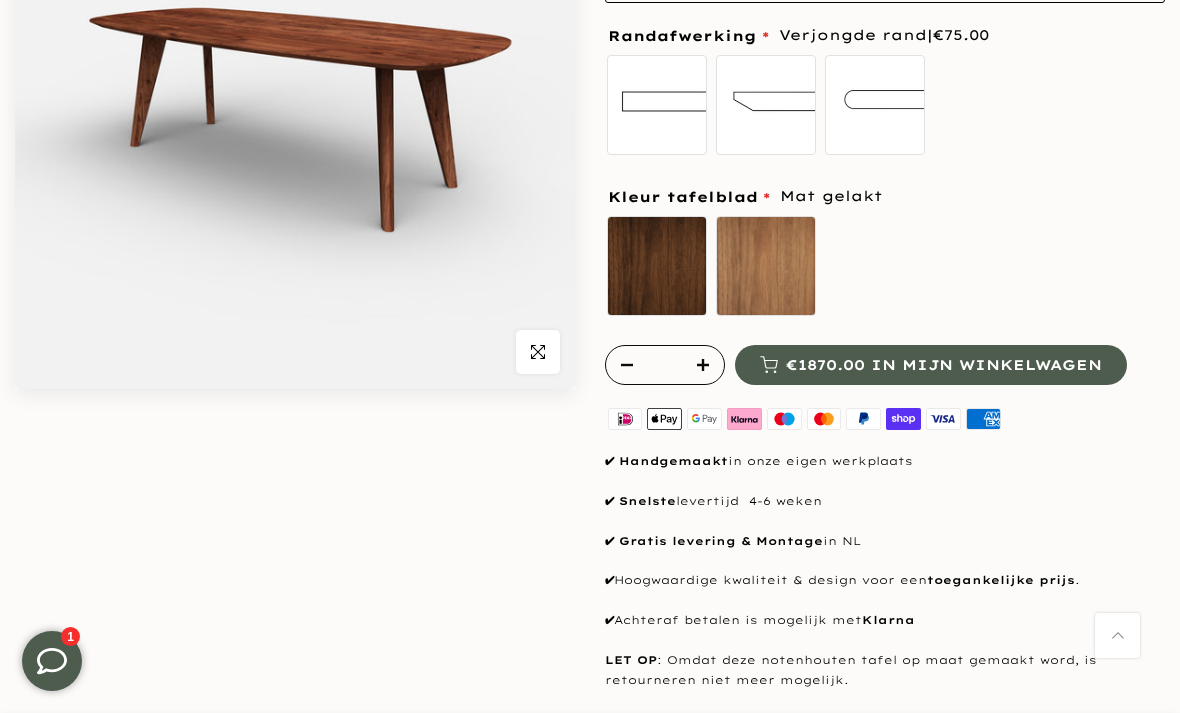 click on "Uitverkocht
Klik om te vergroten" at bounding box center [295, 280] 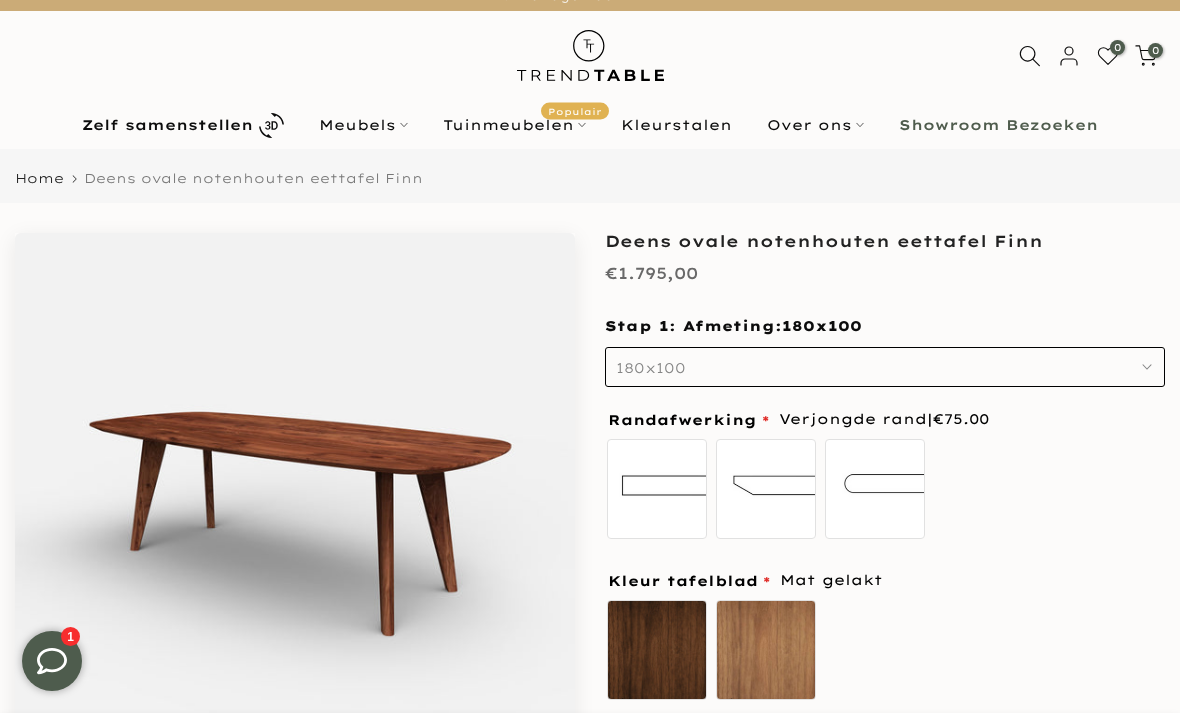 scroll, scrollTop: 22, scrollLeft: 0, axis: vertical 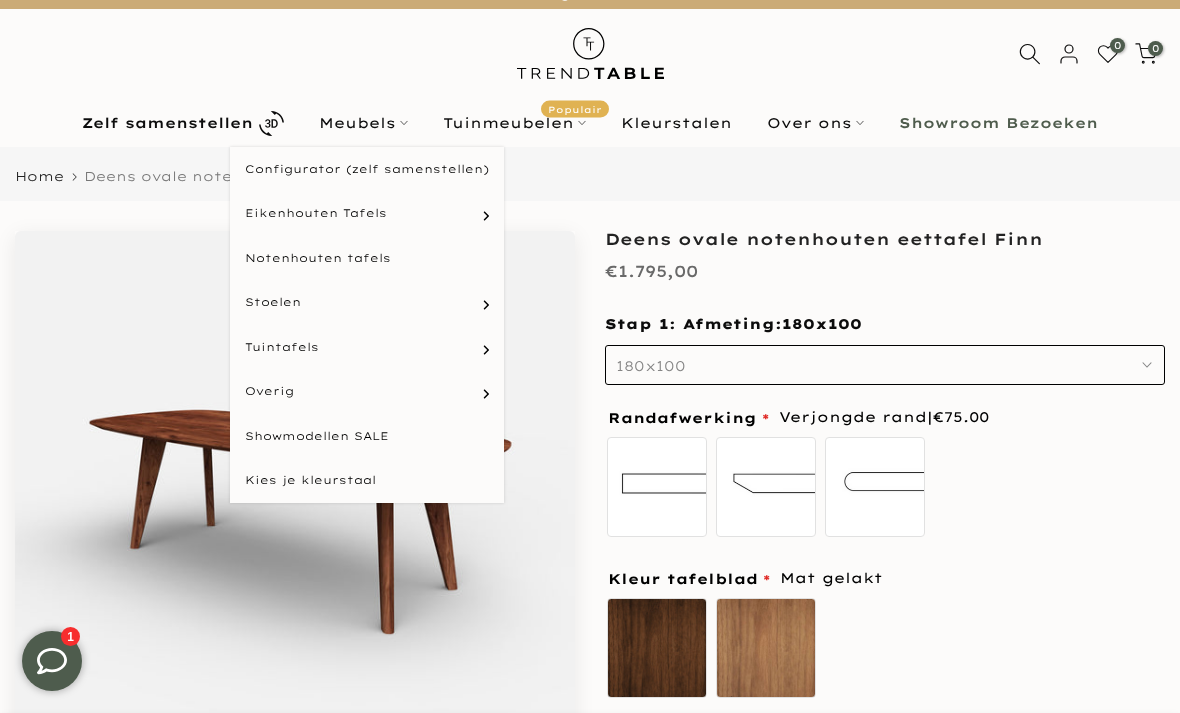 click on "Meubels" at bounding box center (364, 123) 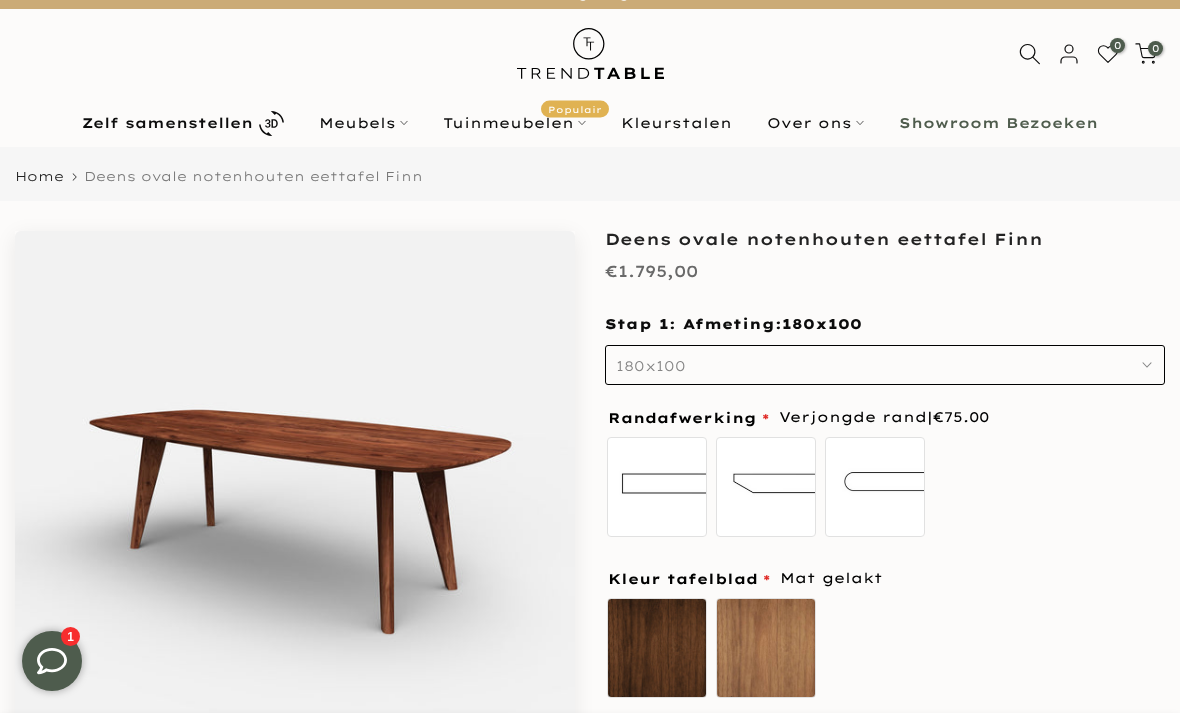 click on "Zelf samenstellen" at bounding box center (167, 123) 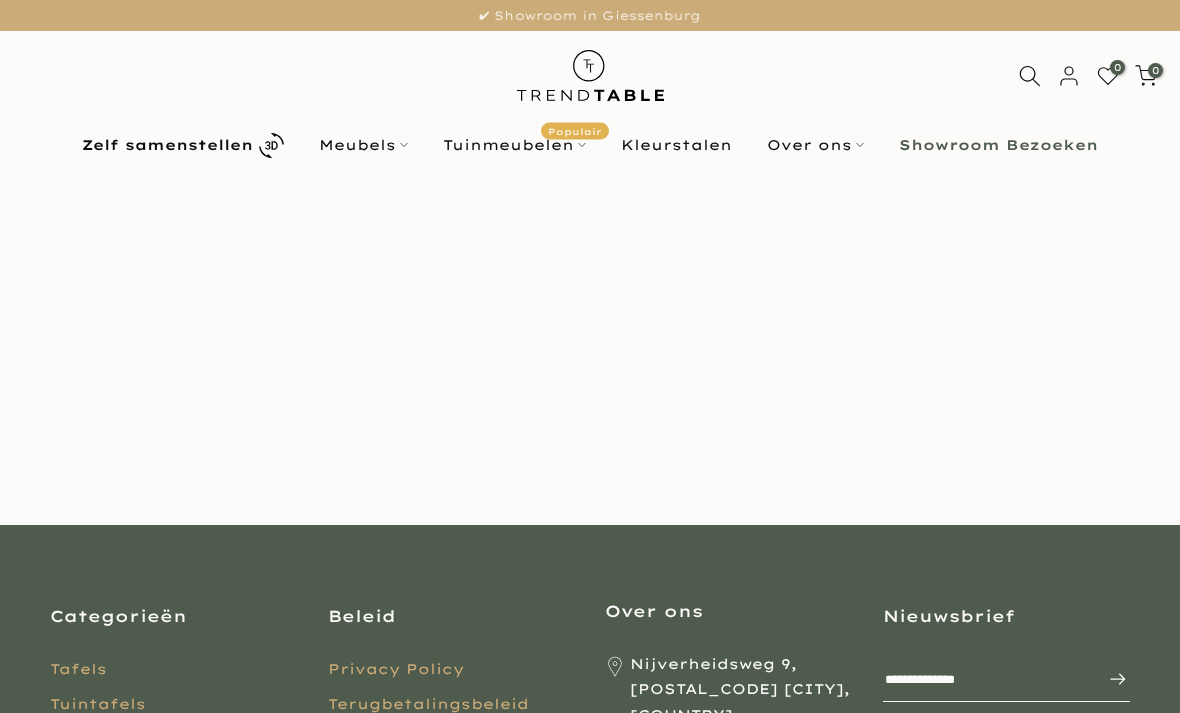 scroll, scrollTop: 0, scrollLeft: 0, axis: both 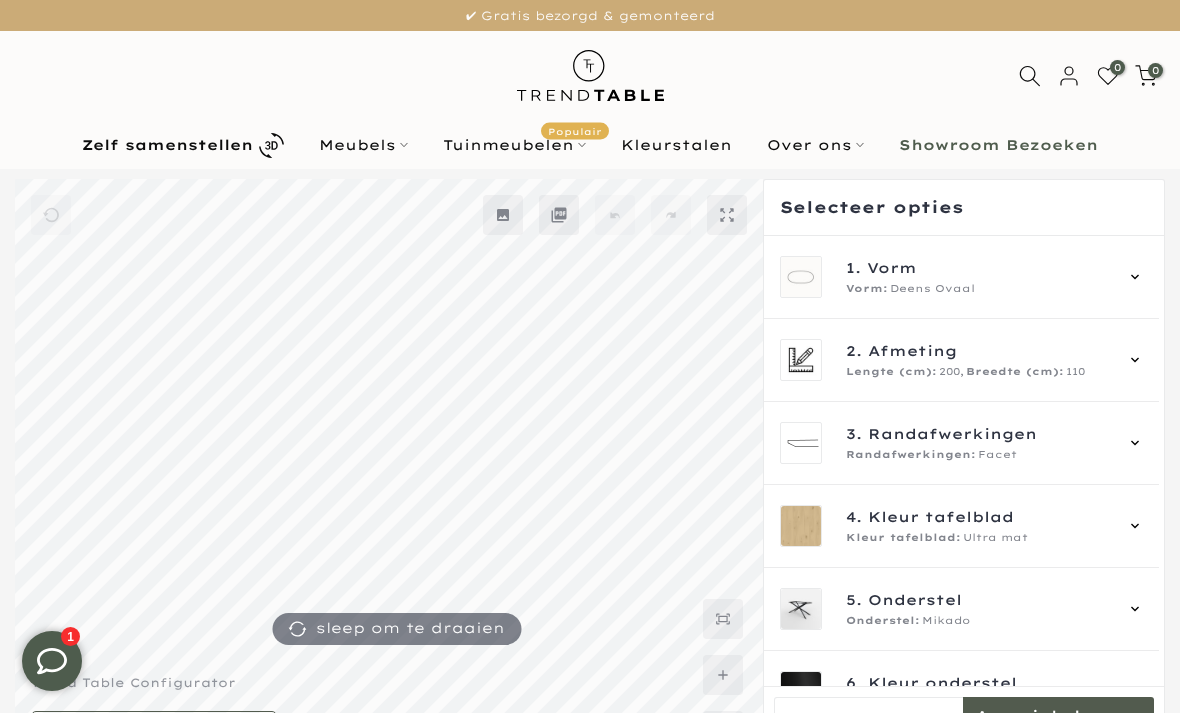 click on "Vorm" at bounding box center [892, 268] 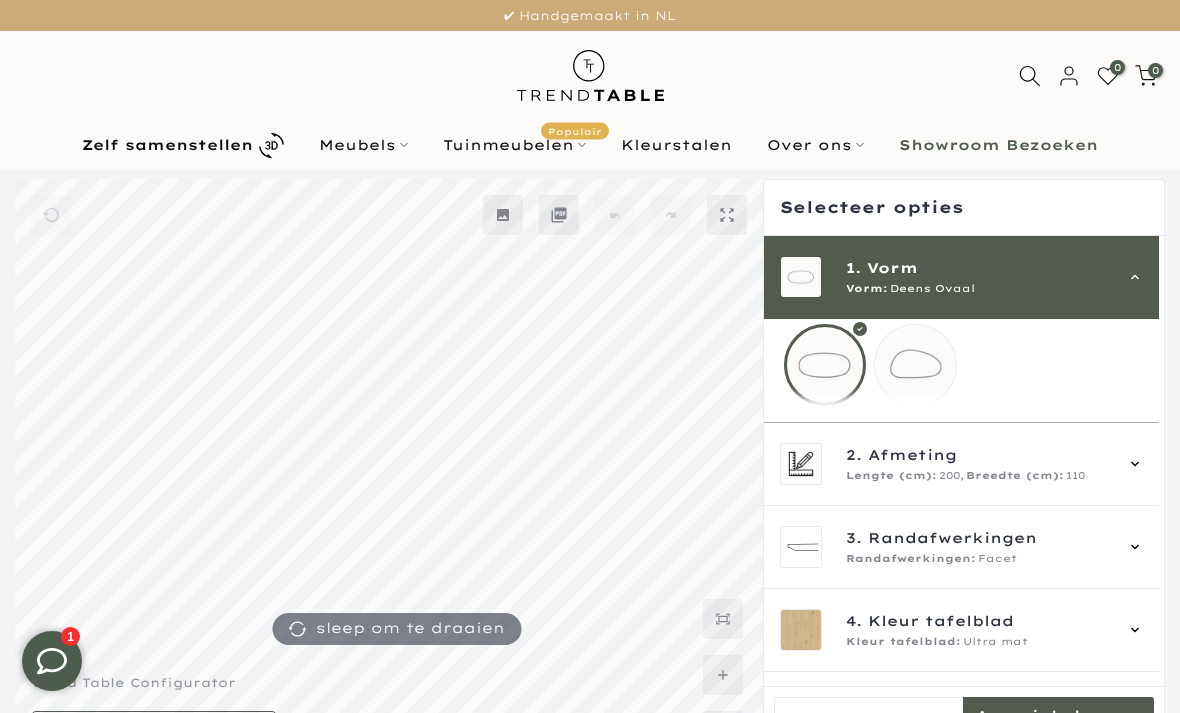 scroll, scrollTop: 129, scrollLeft: 0, axis: vertical 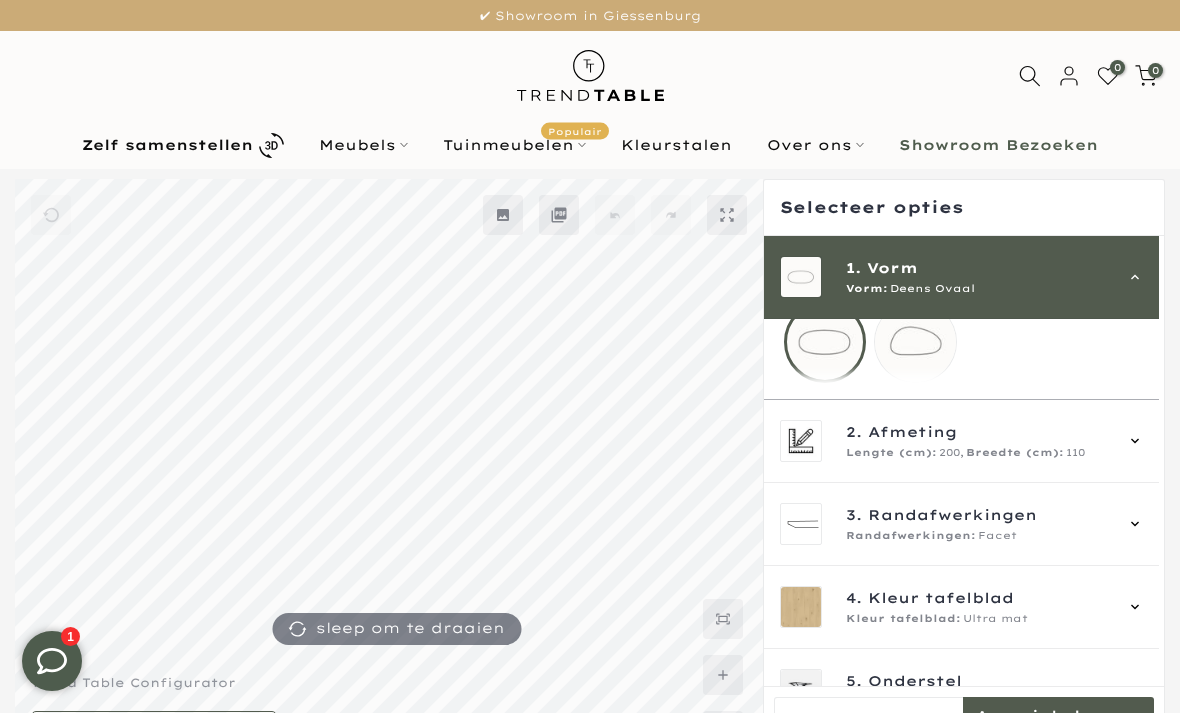 click on "Lengte (cm):" at bounding box center (891, 453) 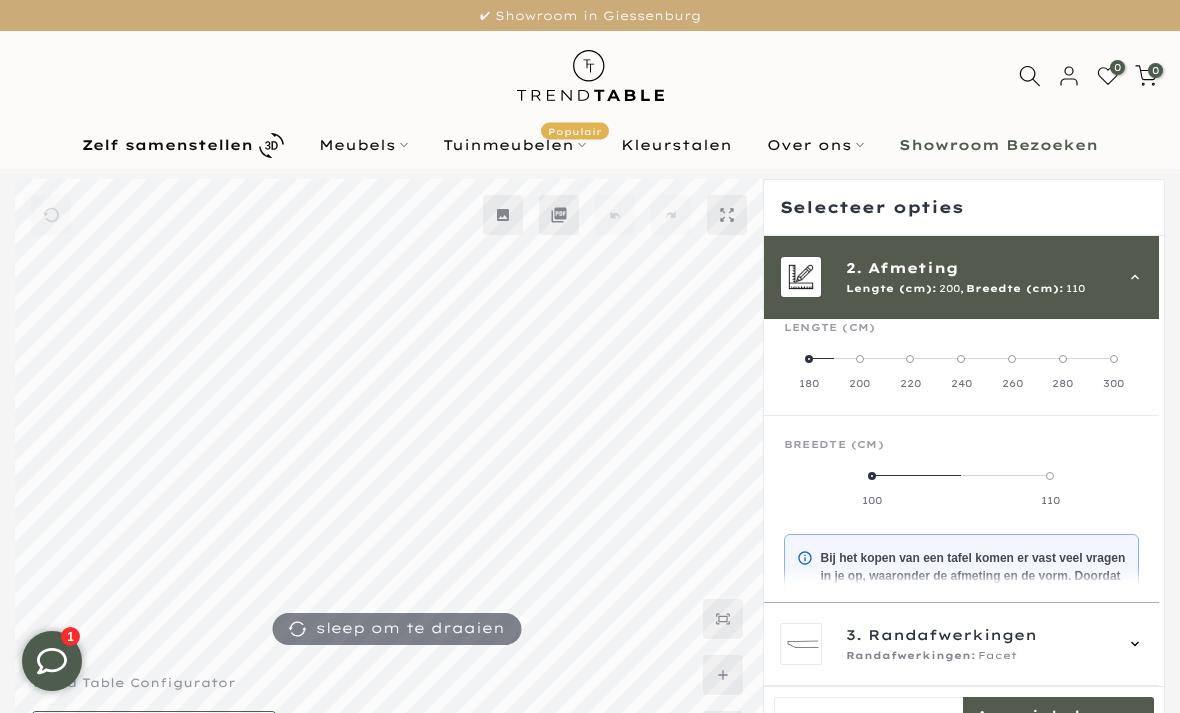 scroll, scrollTop: 83, scrollLeft: 0, axis: vertical 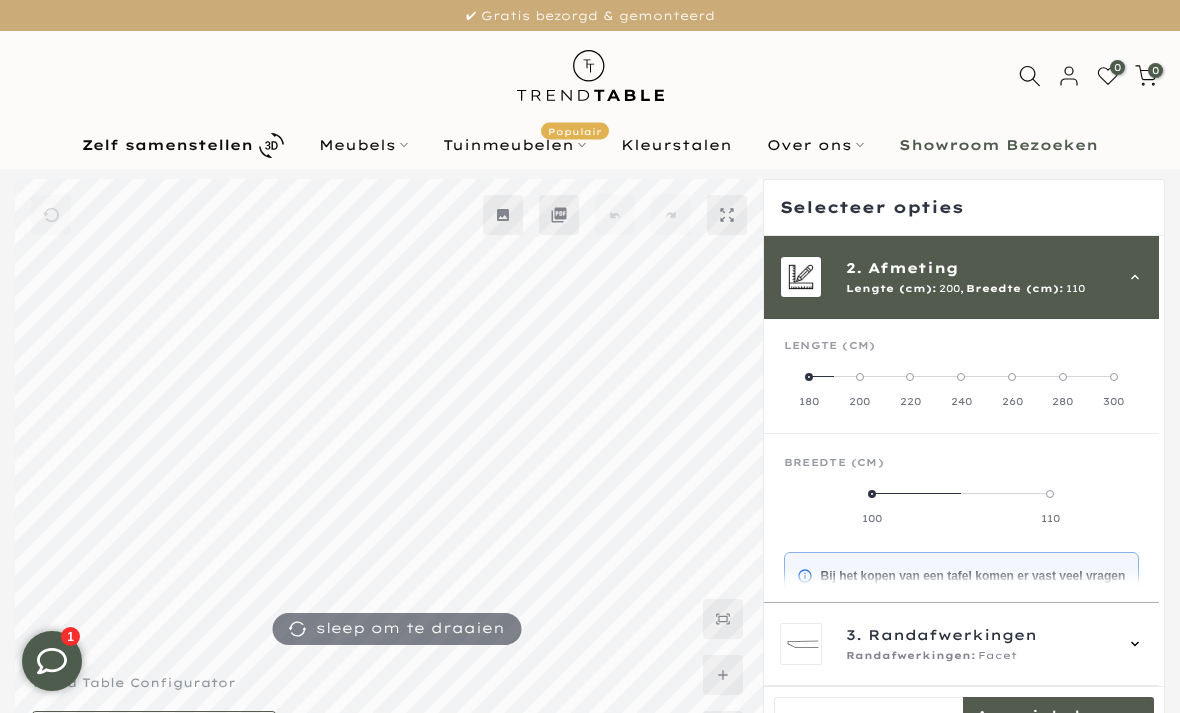click at bounding box center [809, 377] 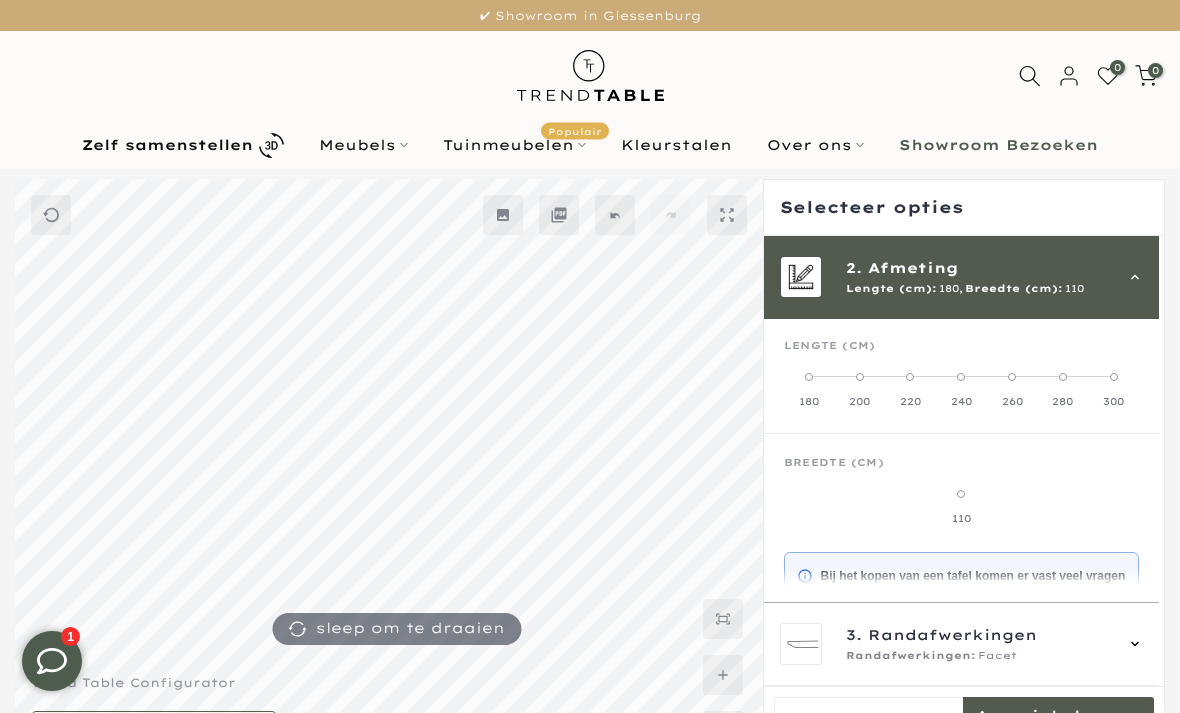click on "Breedte (cm)" at bounding box center [834, 463] 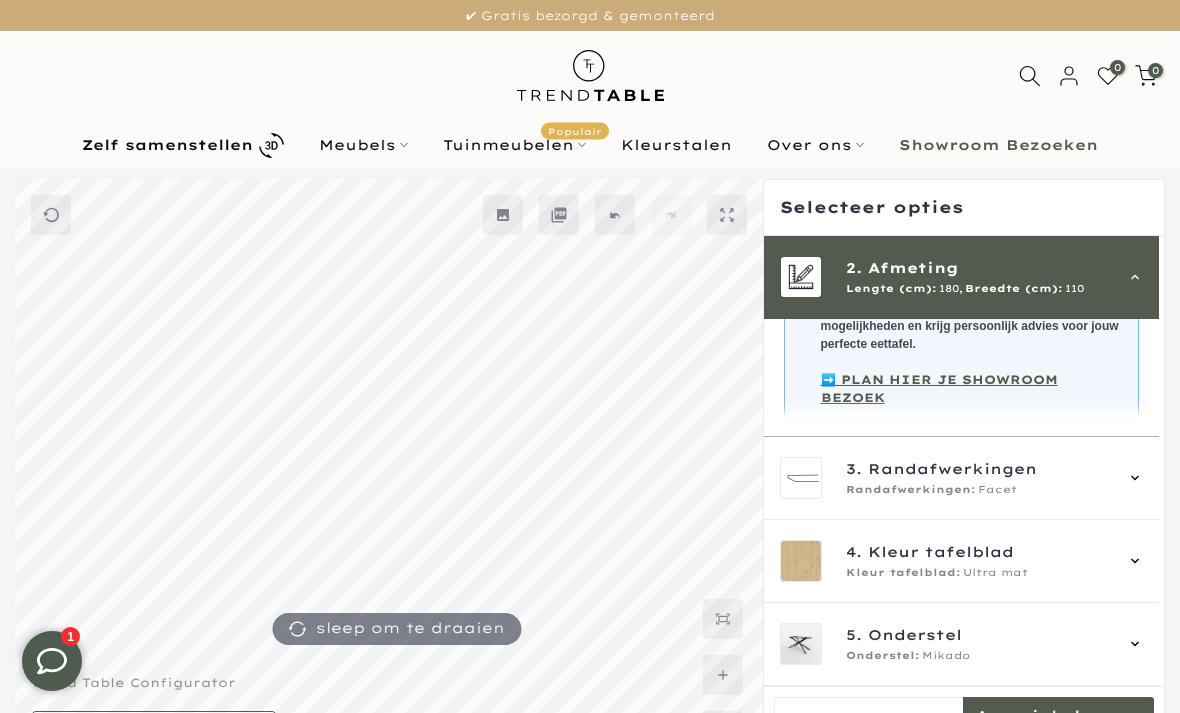 scroll, scrollTop: 440, scrollLeft: 0, axis: vertical 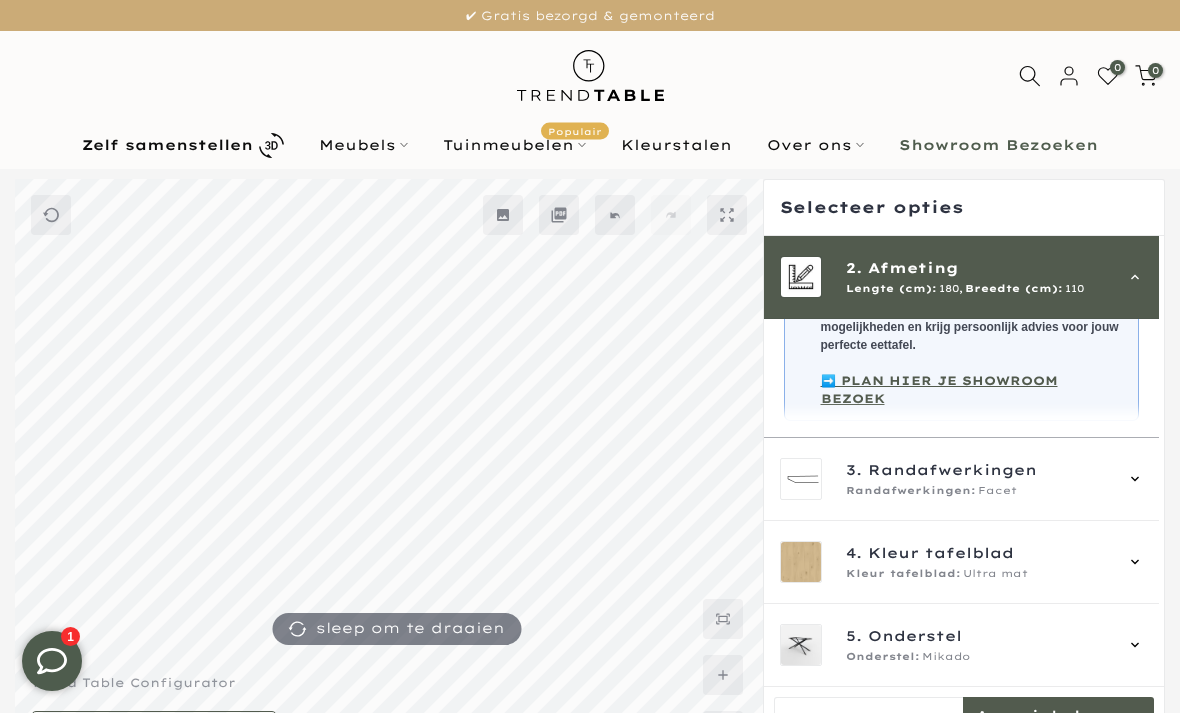 click on "Randafwerkingen" at bounding box center [952, 470] 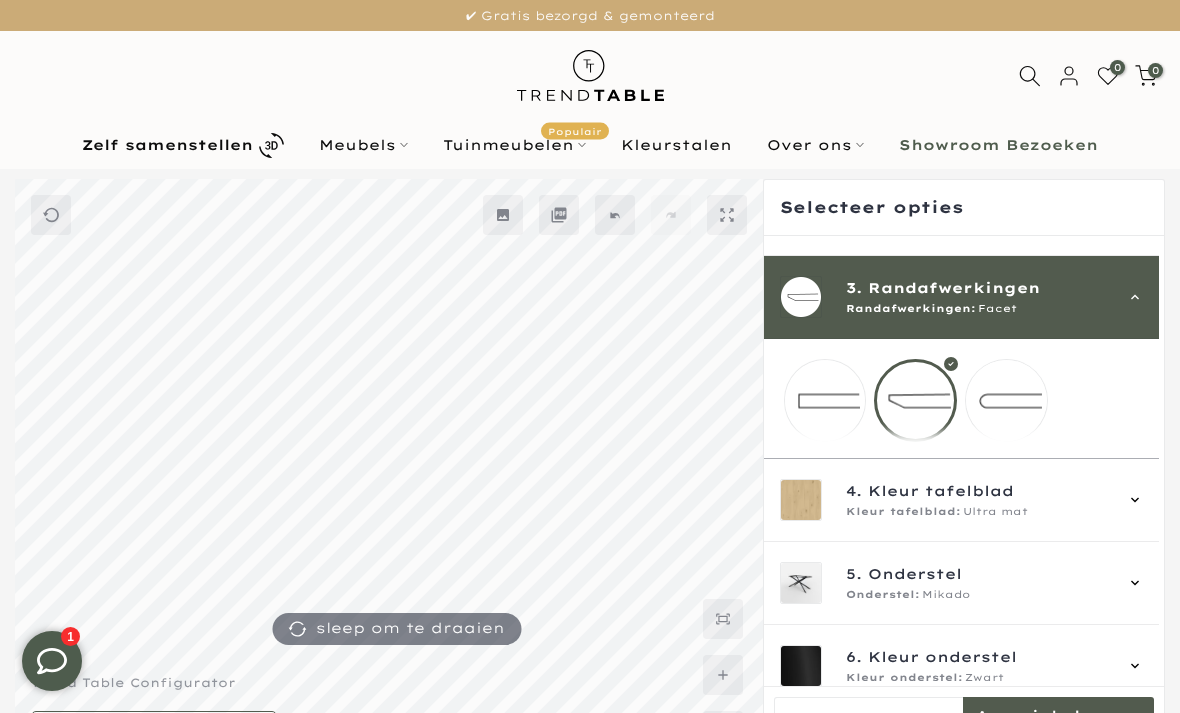 scroll, scrollTop: 122, scrollLeft: 0, axis: vertical 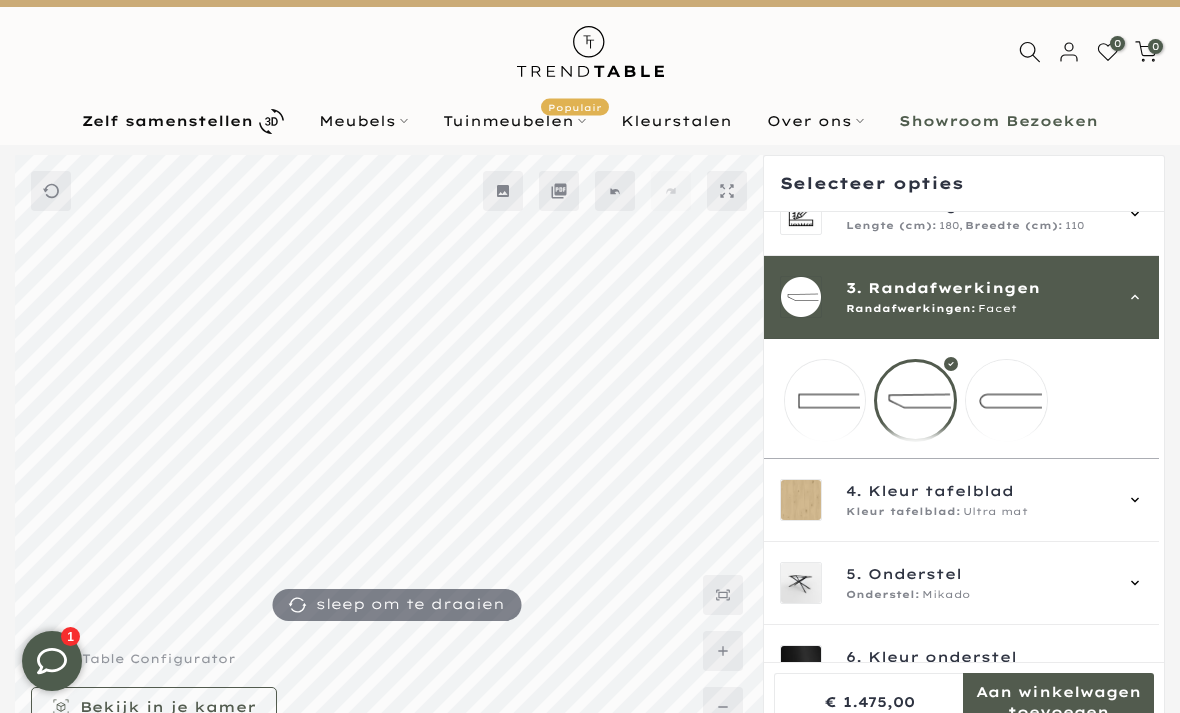 click on "Kleur tafelblad:" at bounding box center (903, 512) 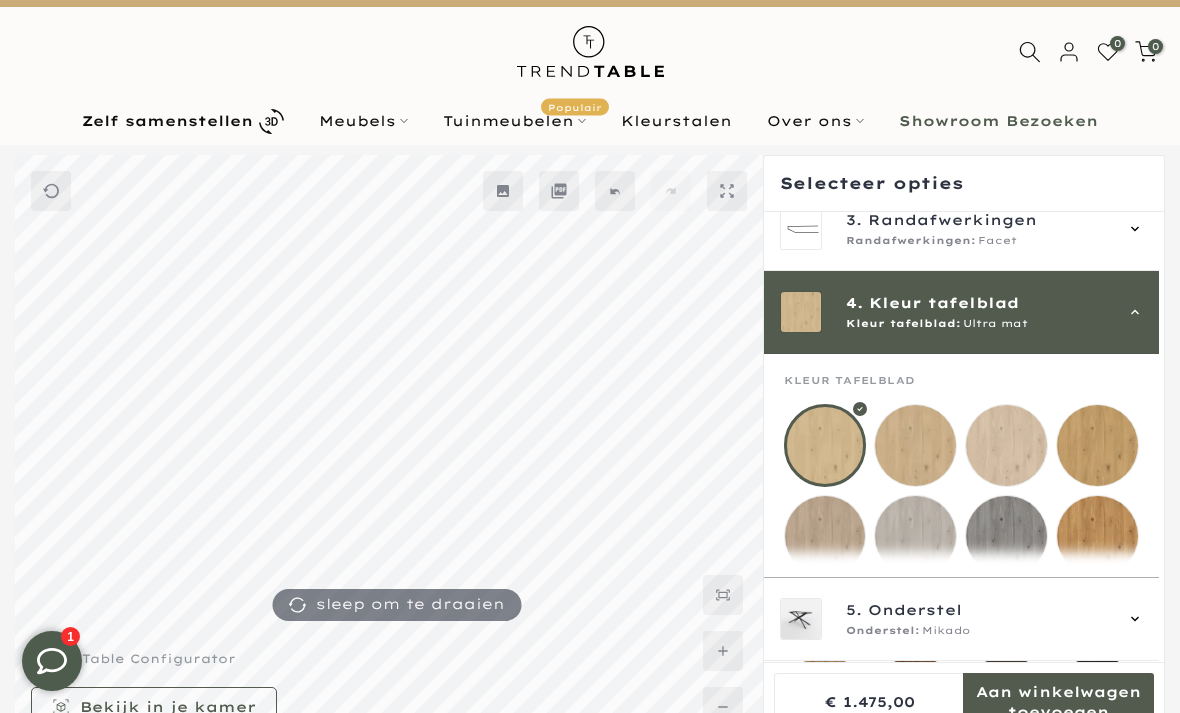 scroll, scrollTop: 249, scrollLeft: 0, axis: vertical 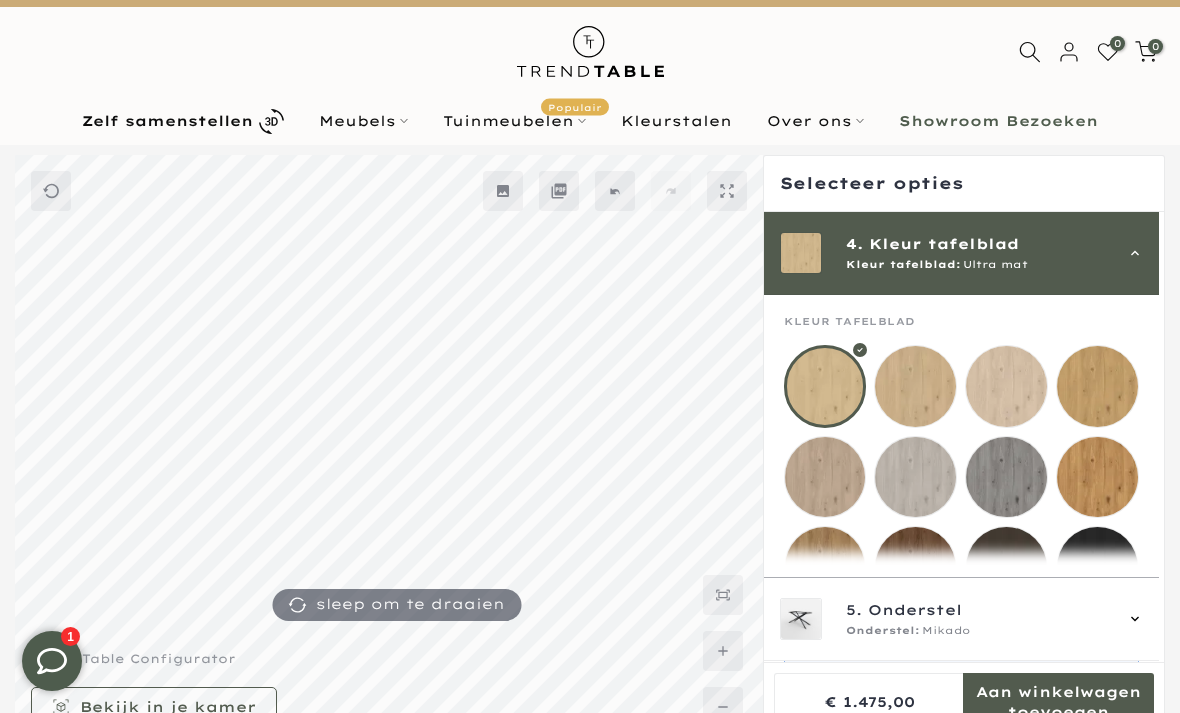 click at bounding box center [825, 567] 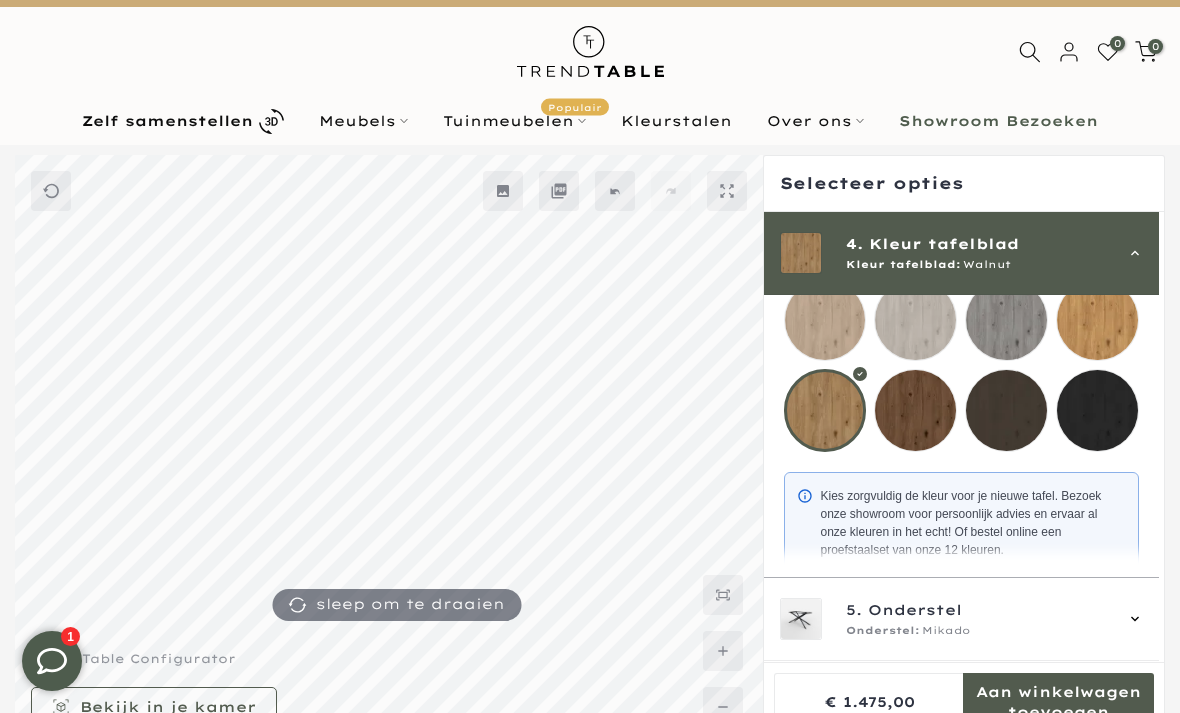 scroll, scrollTop: 401, scrollLeft: 0, axis: vertical 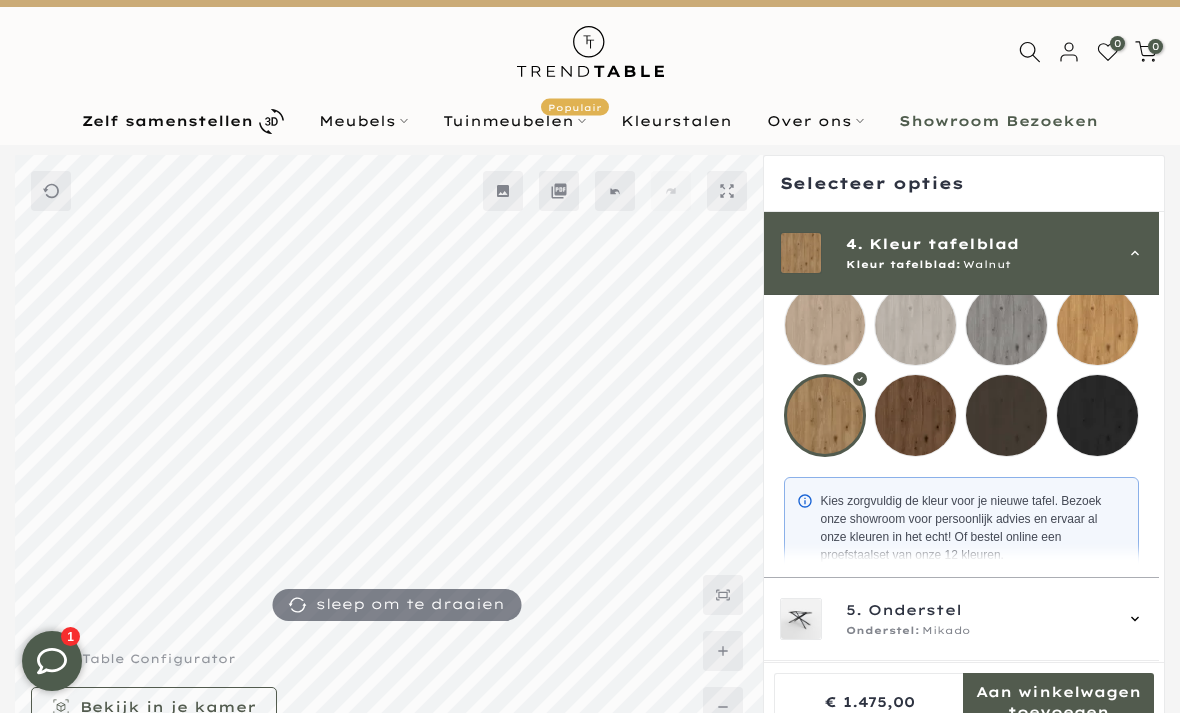 click on "Onderstel:" at bounding box center [883, 632] 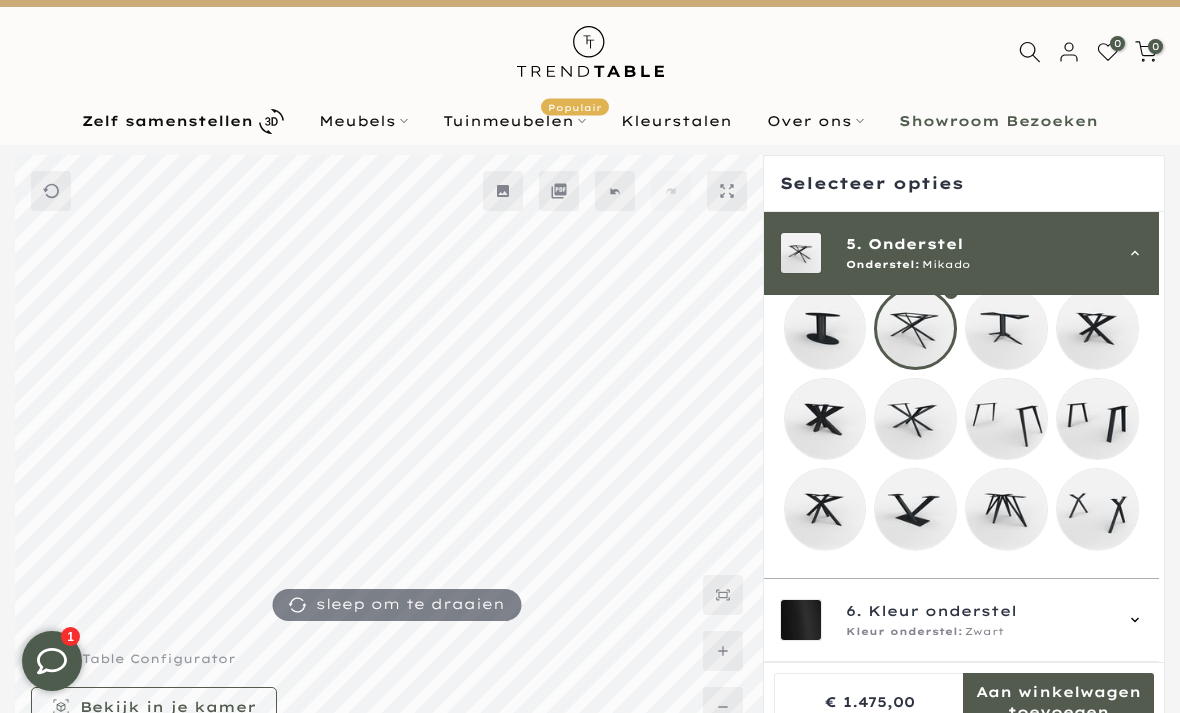 scroll, scrollTop: 332, scrollLeft: 0, axis: vertical 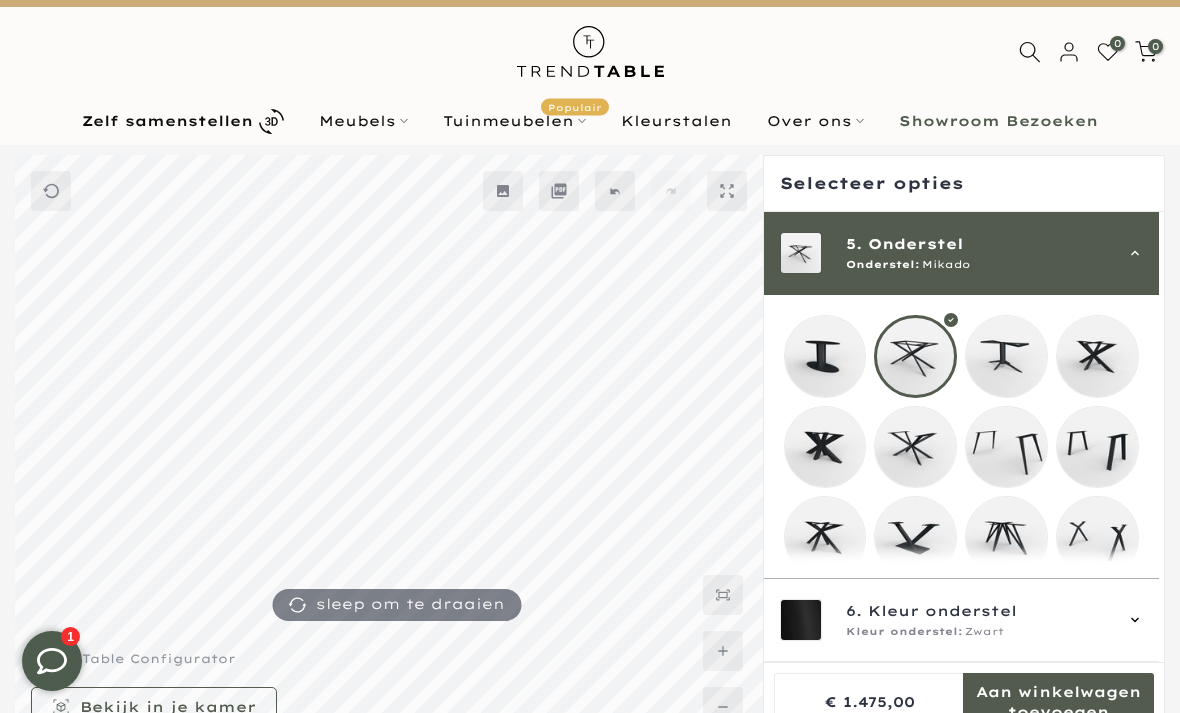click at bounding box center (1006, 447) 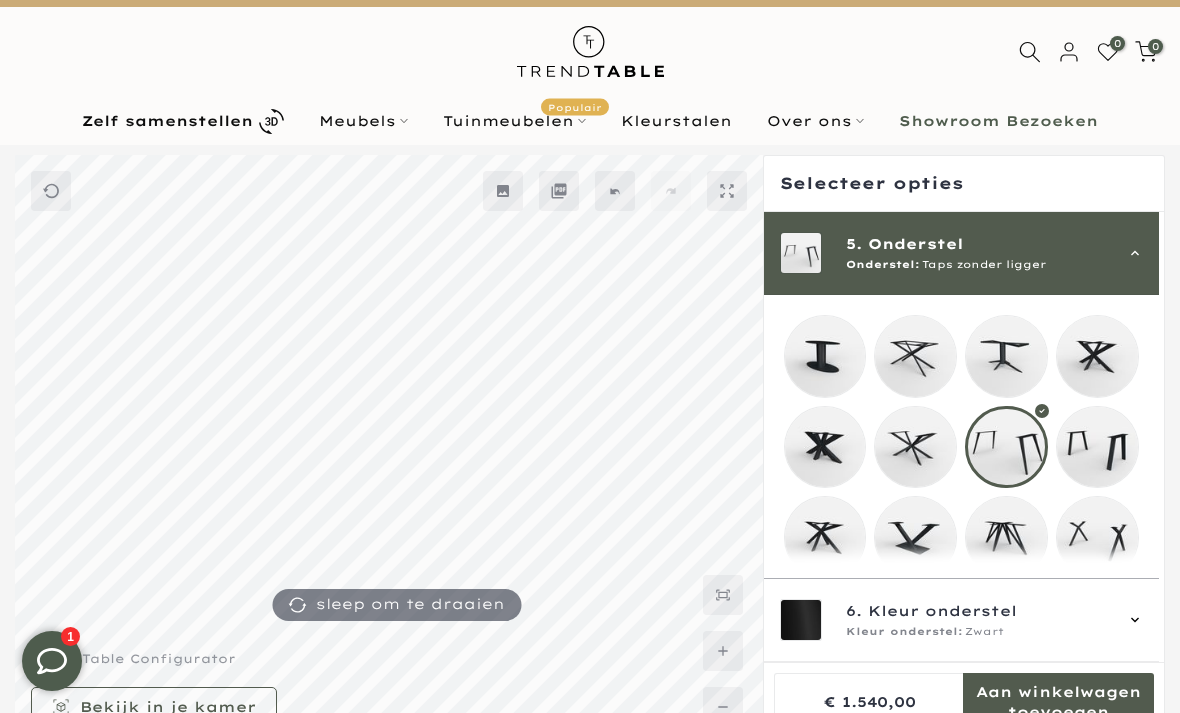 click at bounding box center [1097, 447] 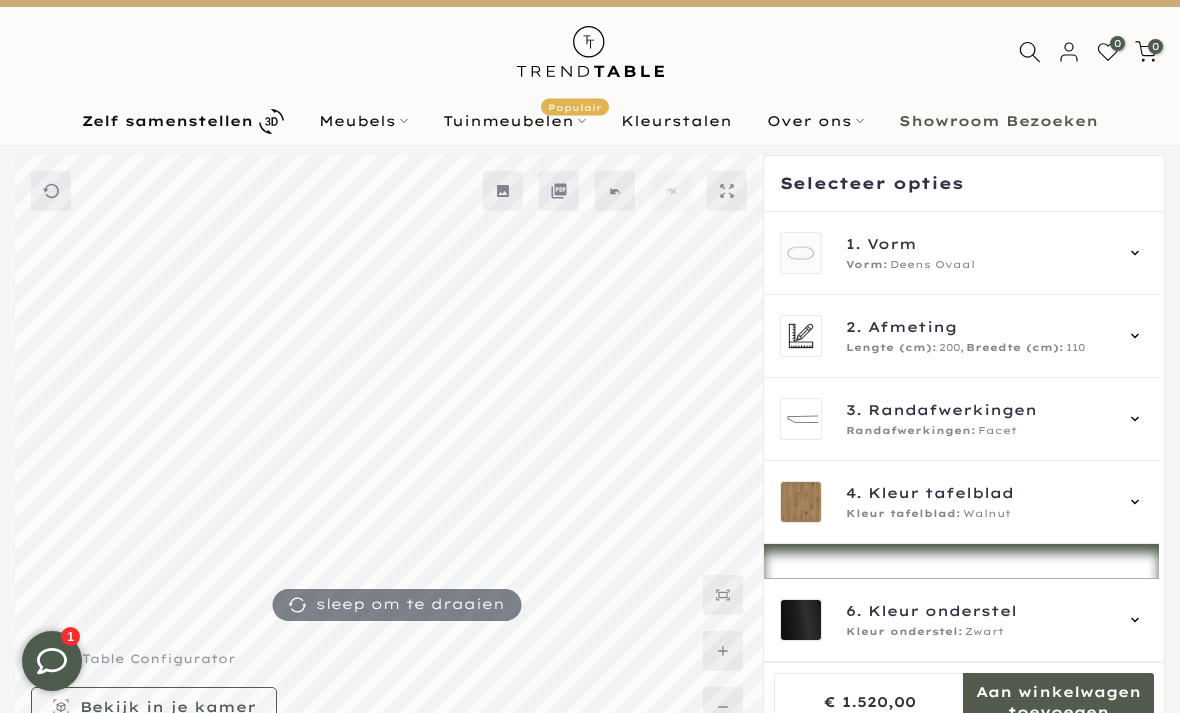 scroll, scrollTop: 0, scrollLeft: 0, axis: both 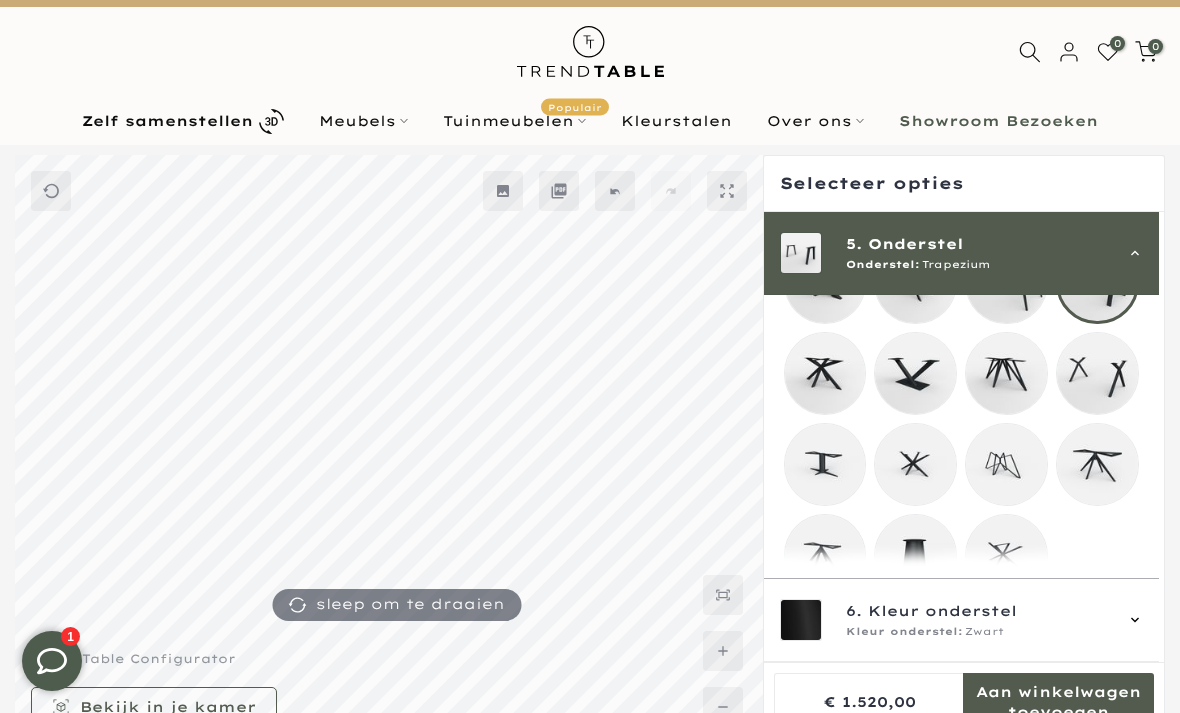click on "Kleur onderstel" at bounding box center (942, 611) 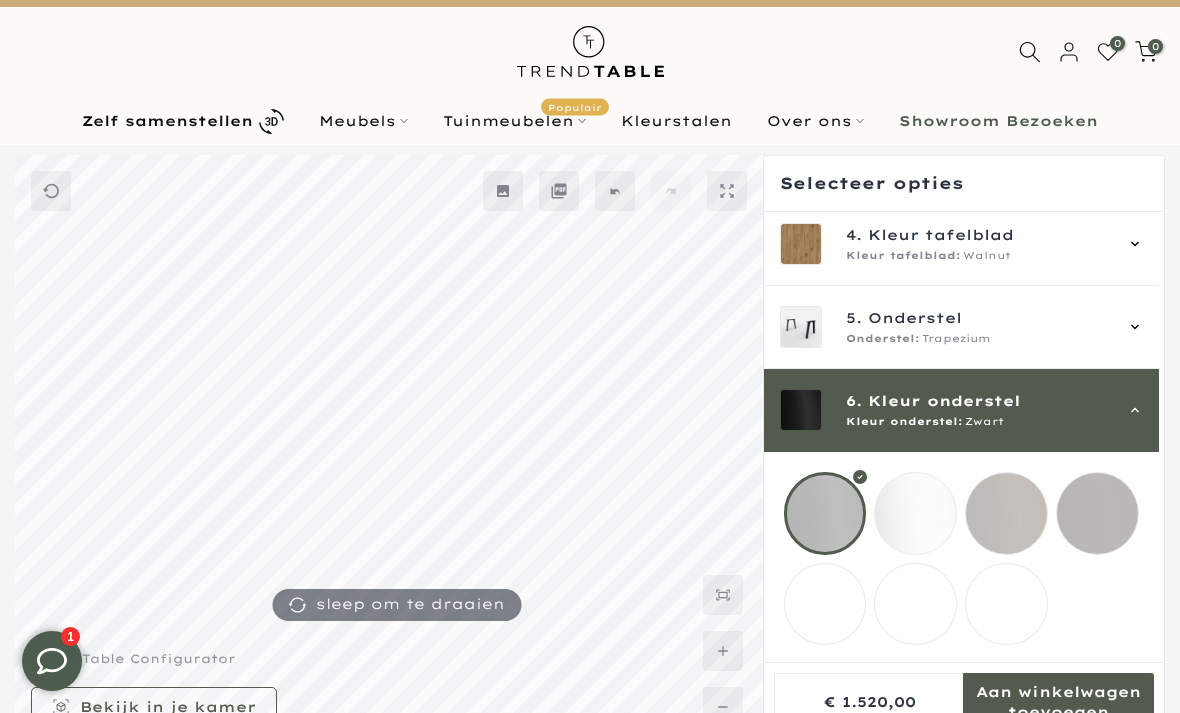 scroll, scrollTop: 215, scrollLeft: 0, axis: vertical 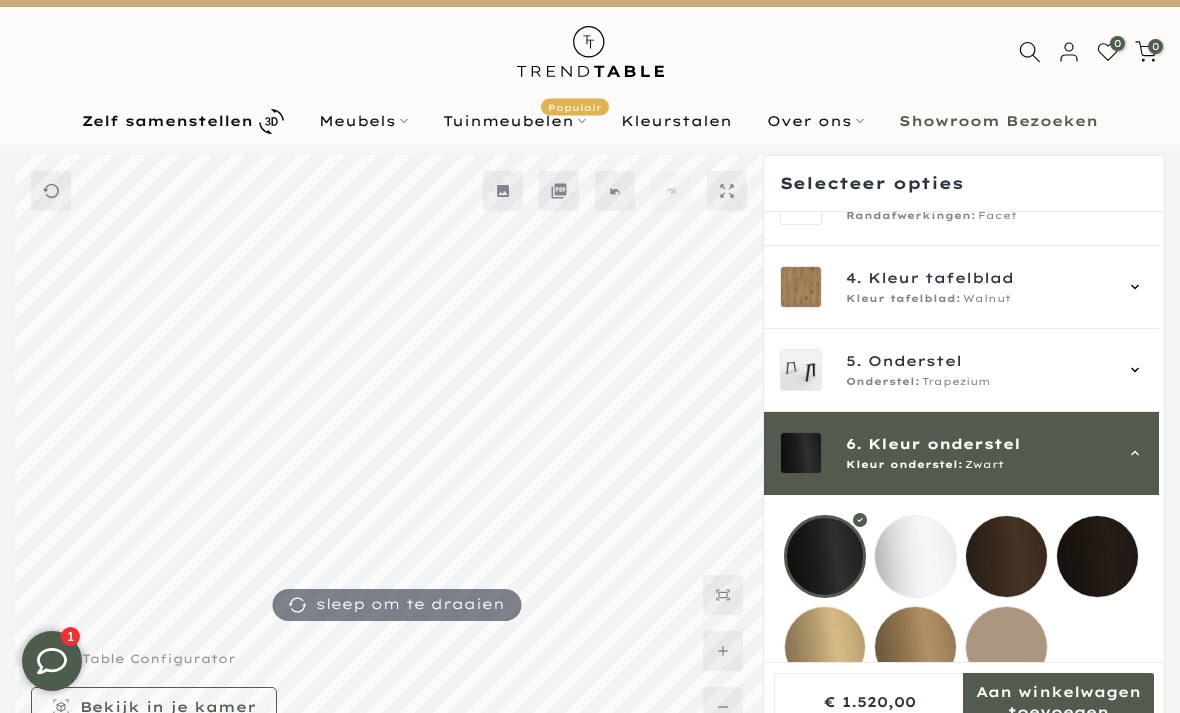click at bounding box center [915, 647] 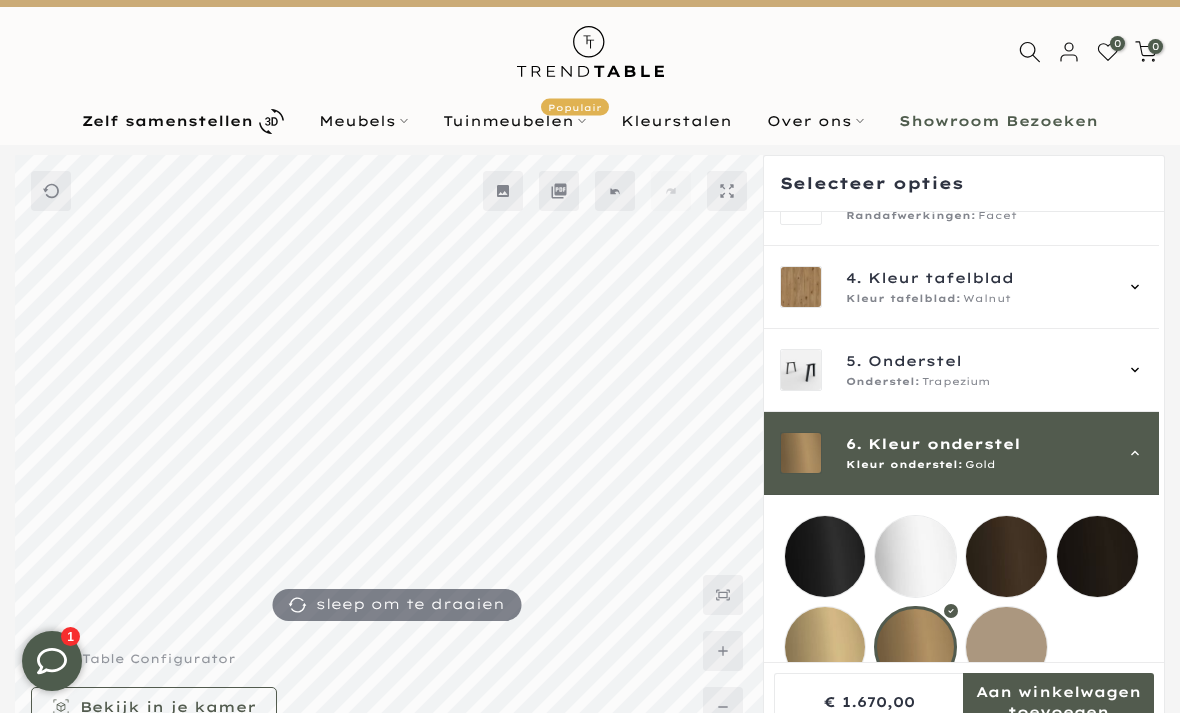 click at bounding box center (915, 556) 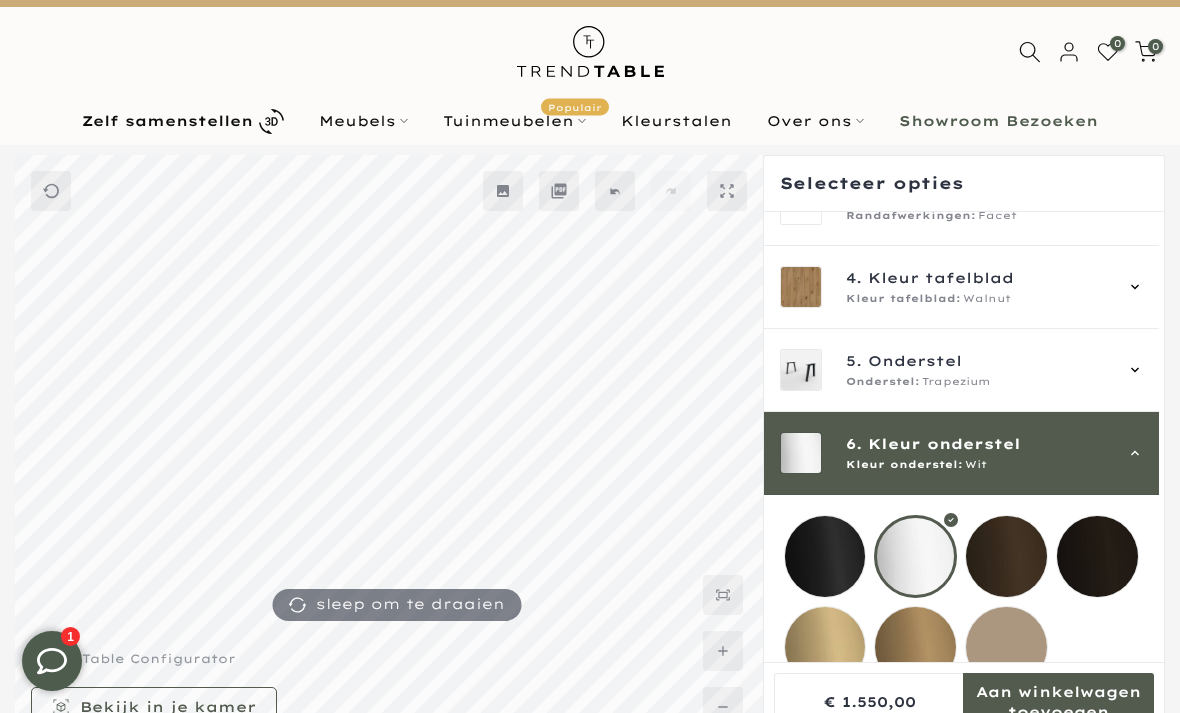 click at bounding box center (1006, 647) 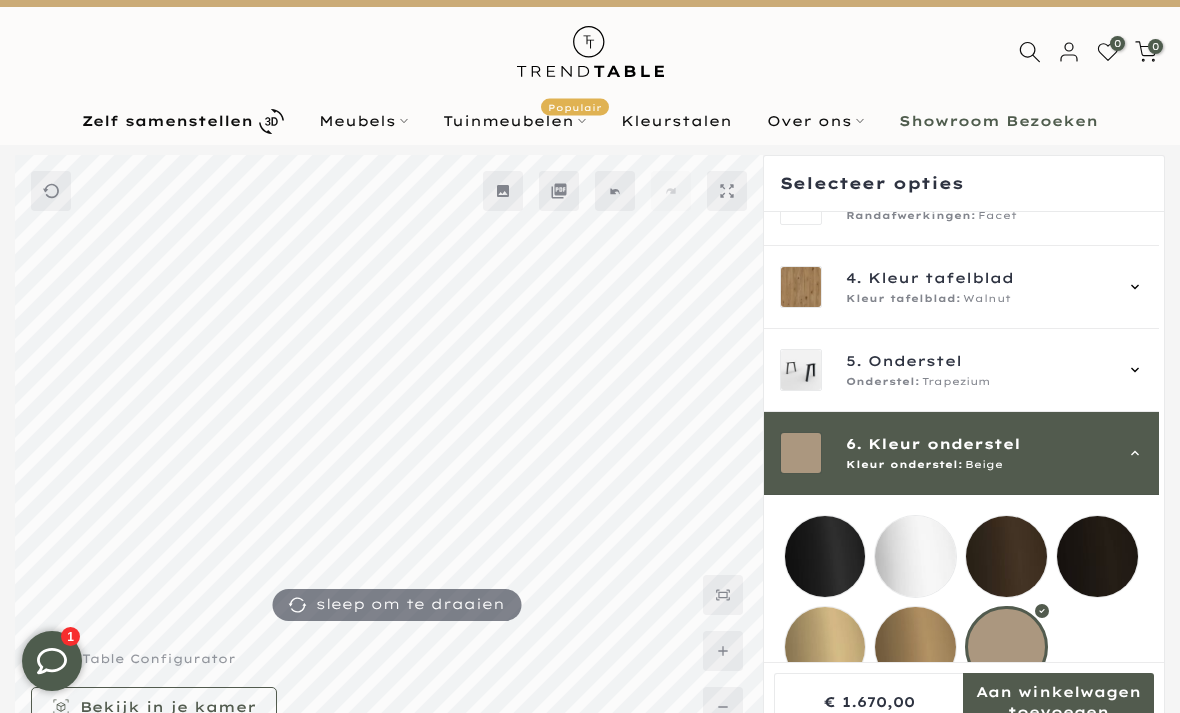 click at bounding box center [1097, 556] 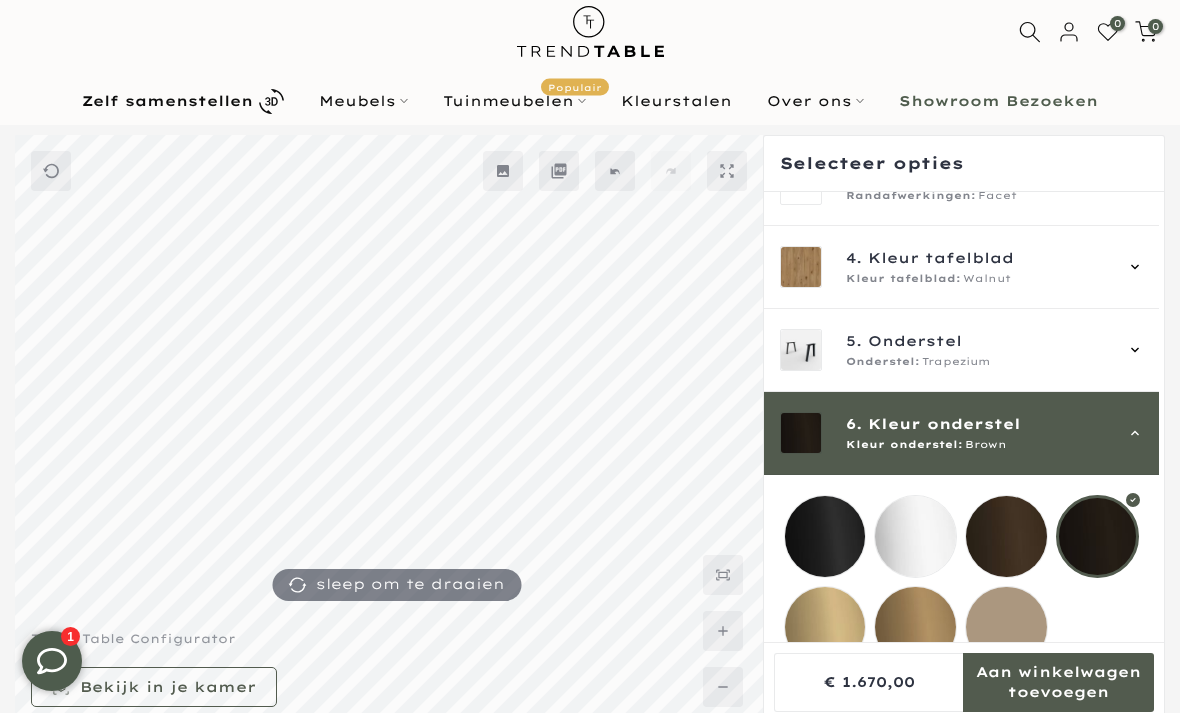 scroll, scrollTop: 118, scrollLeft: 0, axis: vertical 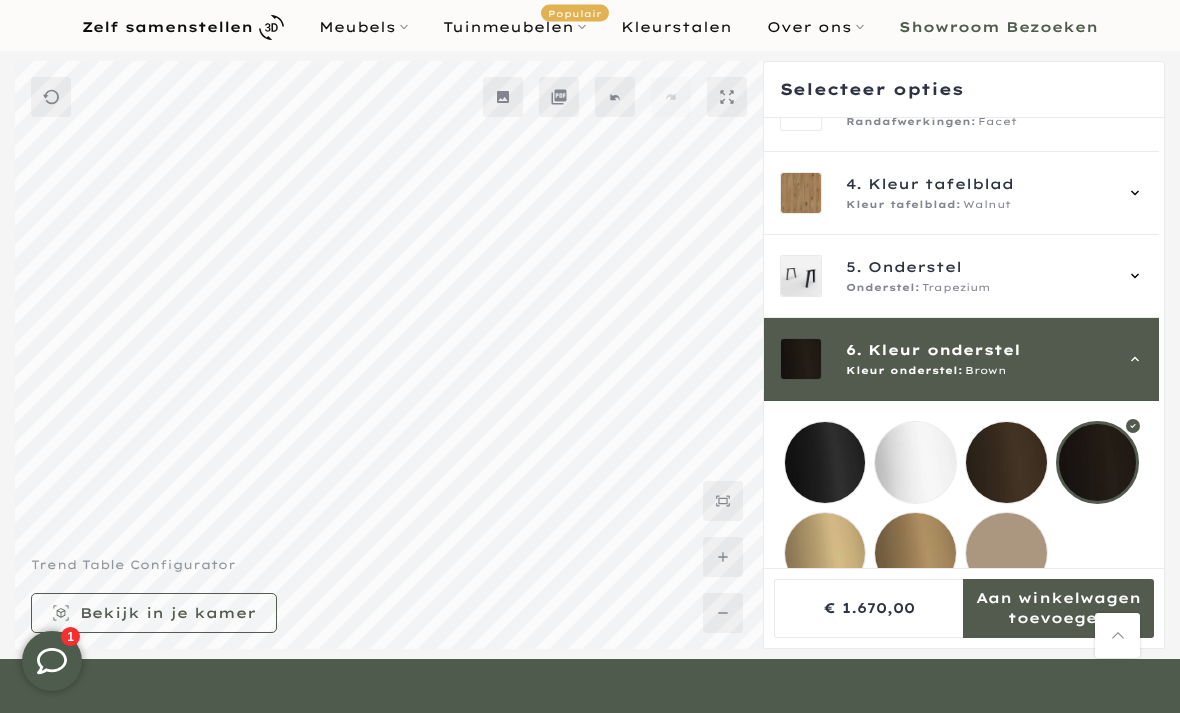 click on "6. Kleur onderstel" at bounding box center (979, 350) 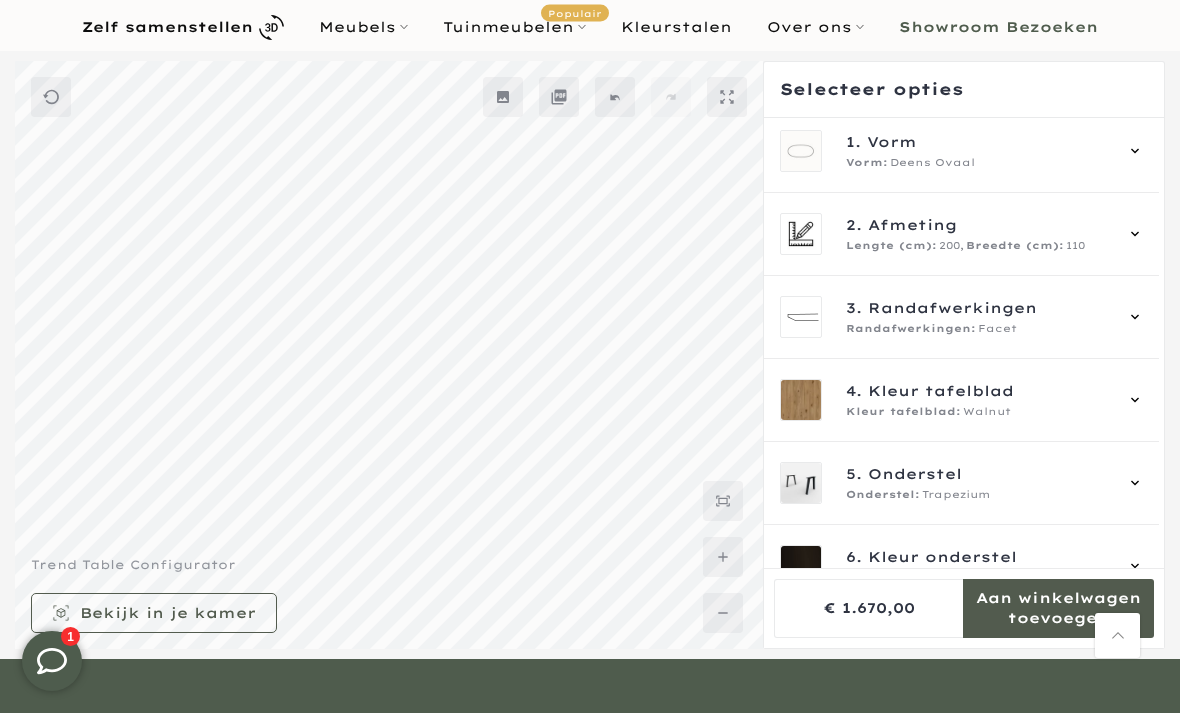 scroll, scrollTop: 0, scrollLeft: 0, axis: both 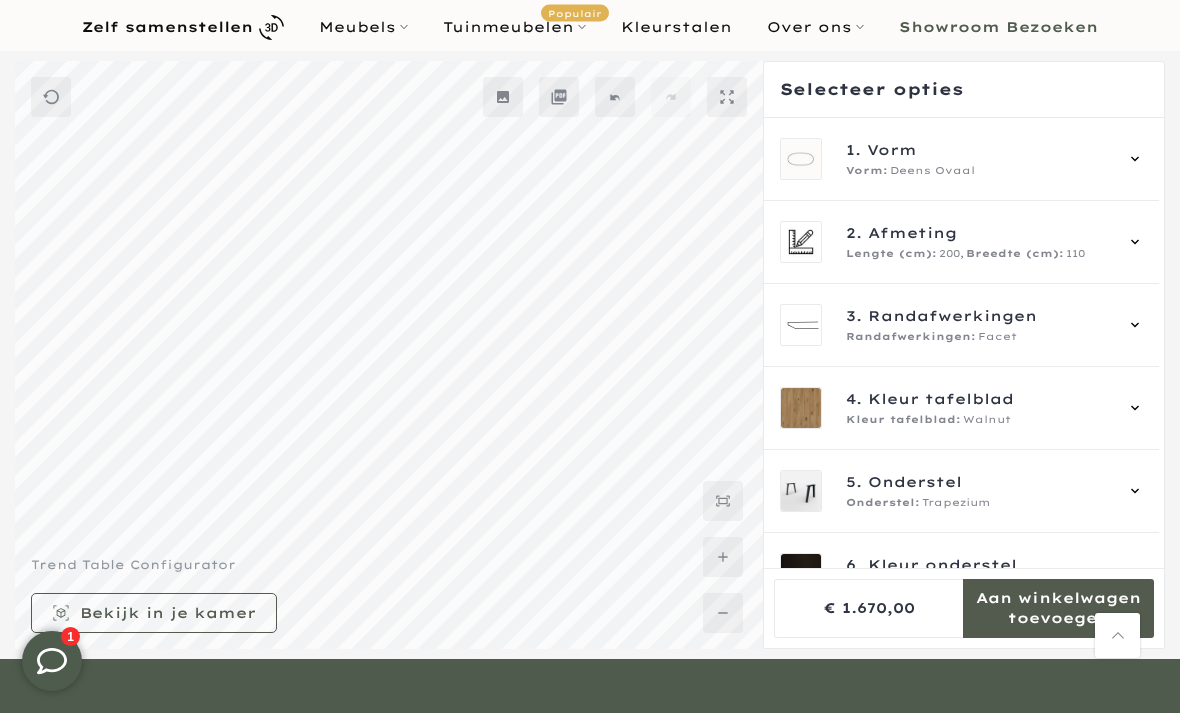 click on "Onderstel" at bounding box center (915, 482) 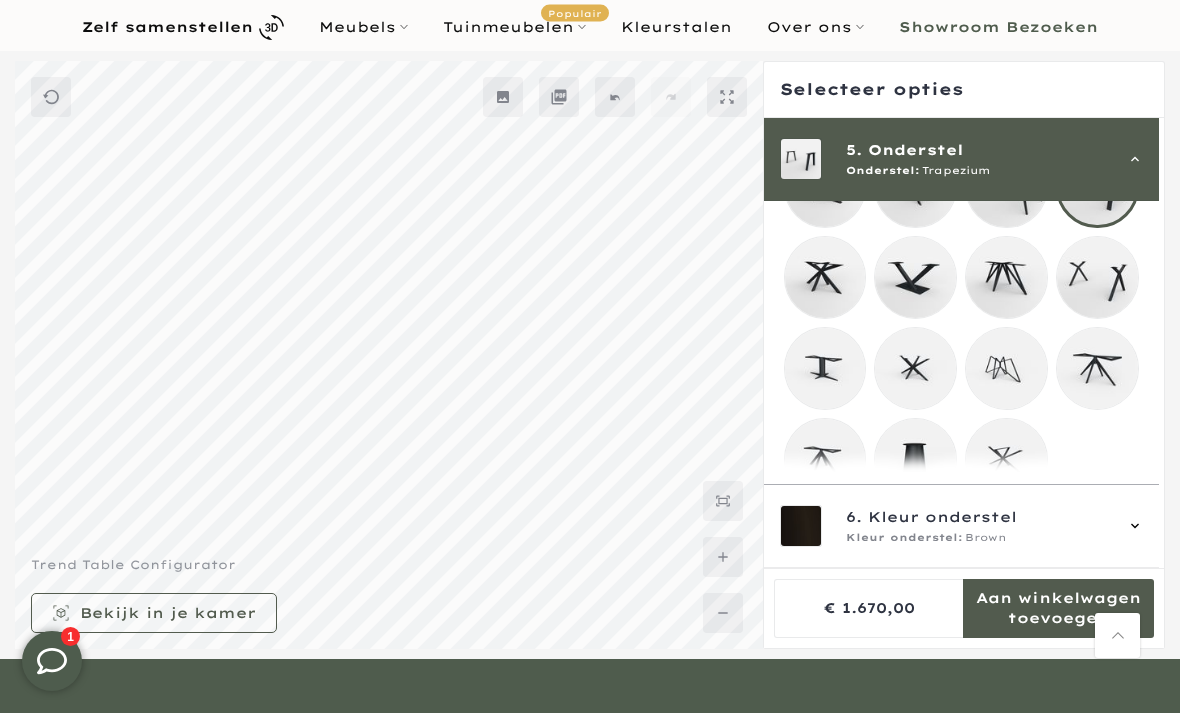 scroll, scrollTop: 496, scrollLeft: 0, axis: vertical 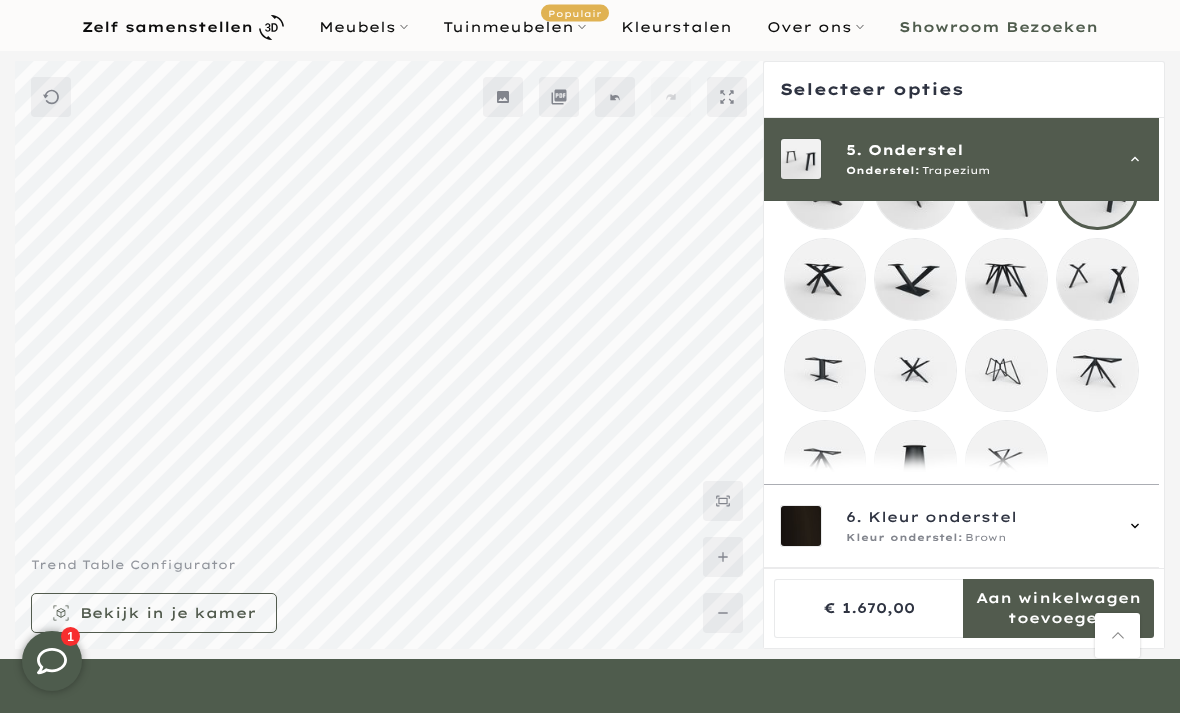 click at bounding box center [1006, 370] 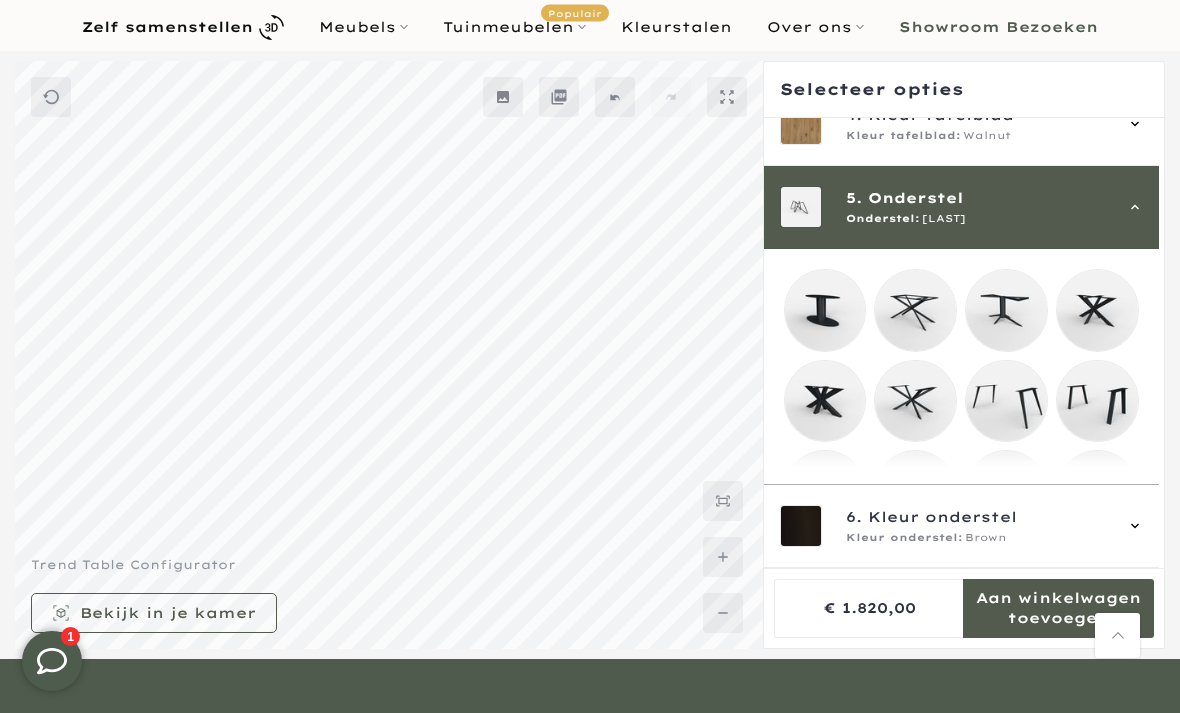 scroll, scrollTop: 284, scrollLeft: 0, axis: vertical 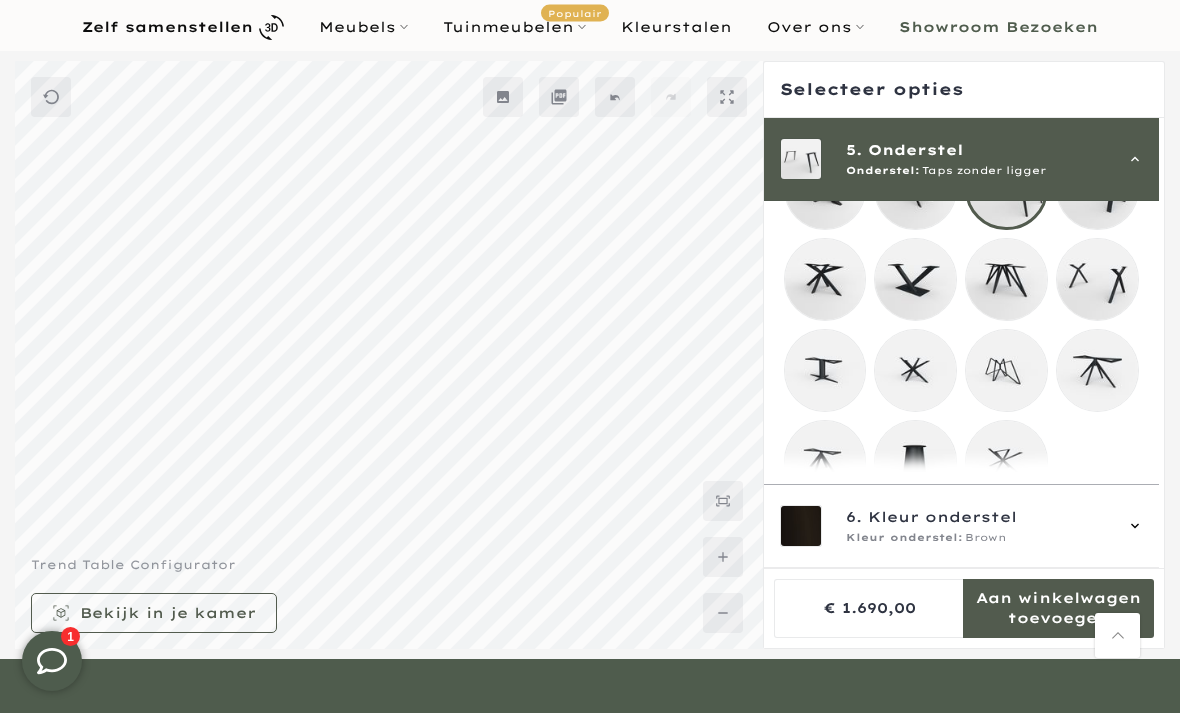 click on "Kleur onderstel" at bounding box center (942, 517) 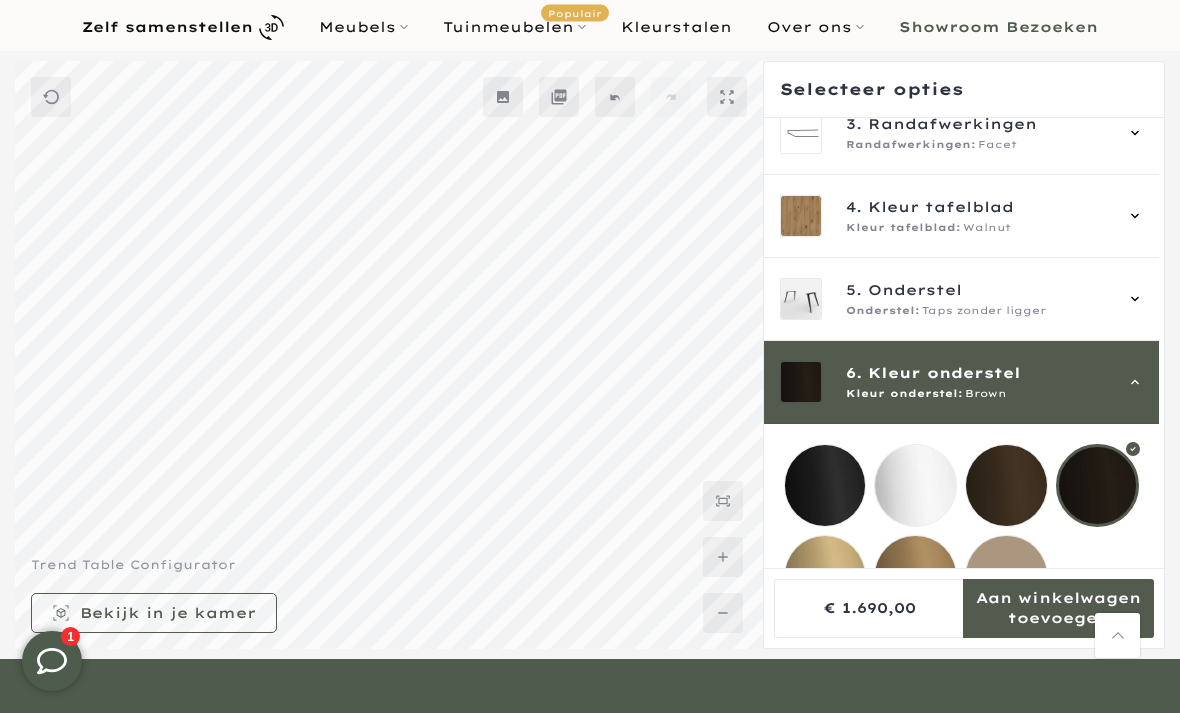 scroll, scrollTop: 215, scrollLeft: 0, axis: vertical 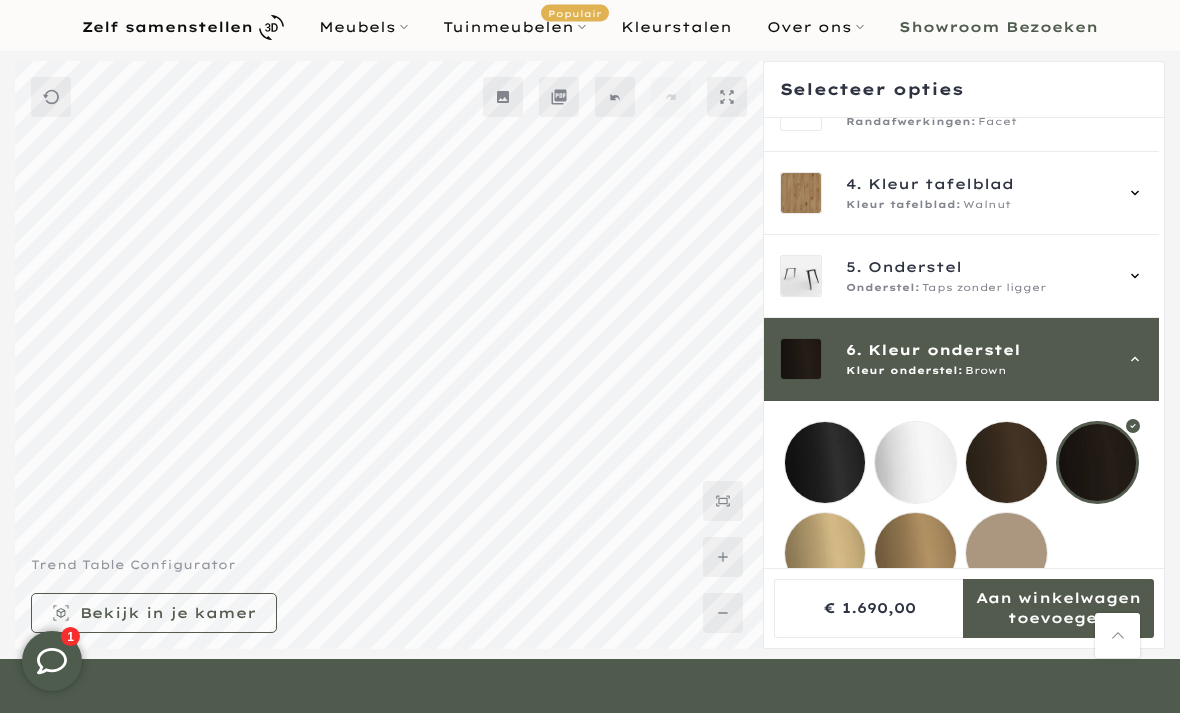 click at bounding box center [915, 553] 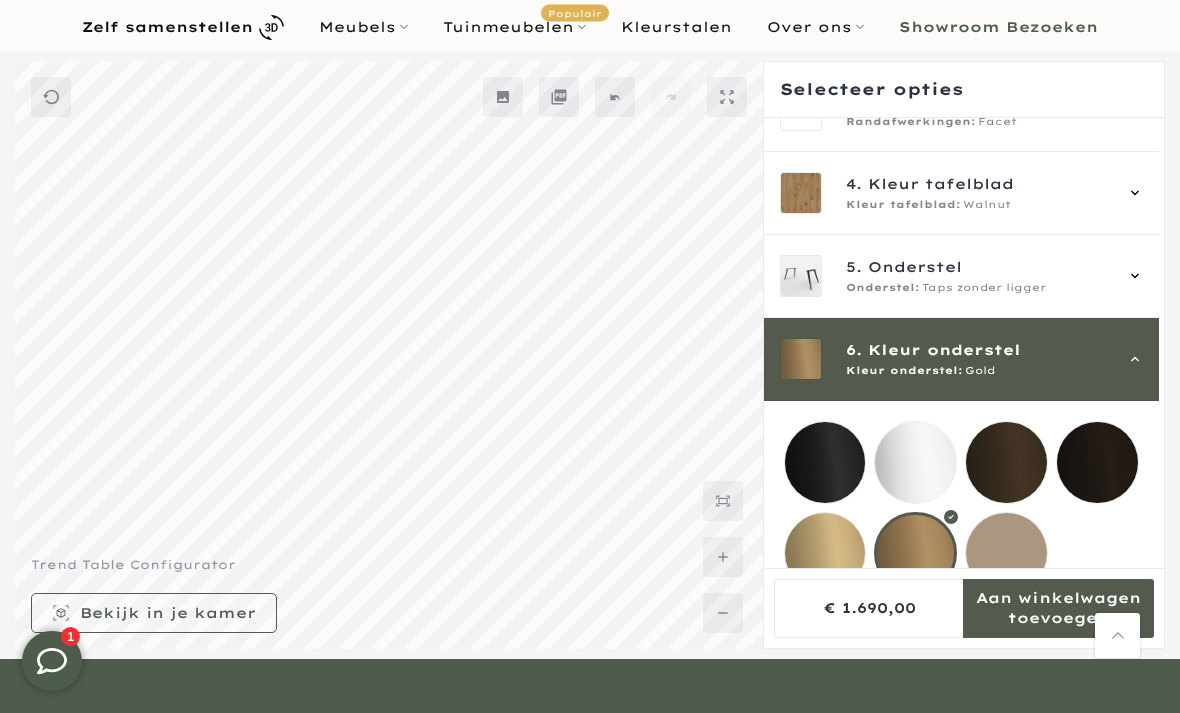 click at bounding box center [825, 553] 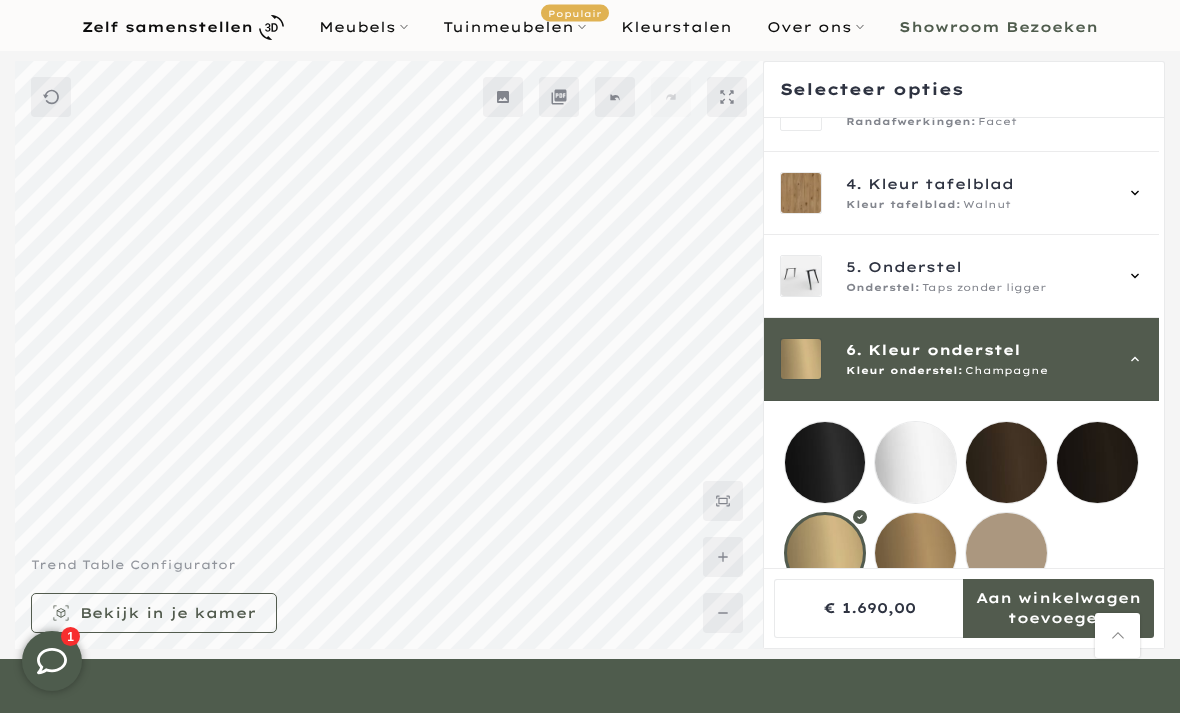 scroll, scrollTop: 115, scrollLeft: 0, axis: vertical 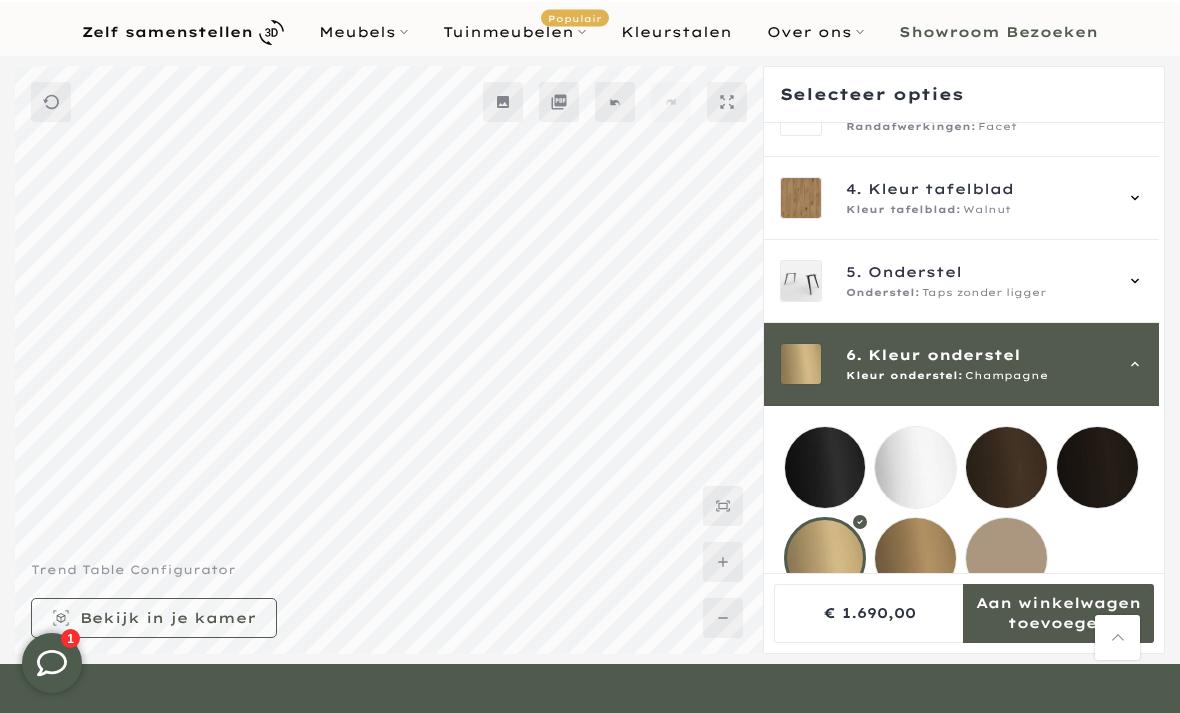 click at bounding box center (915, 556) 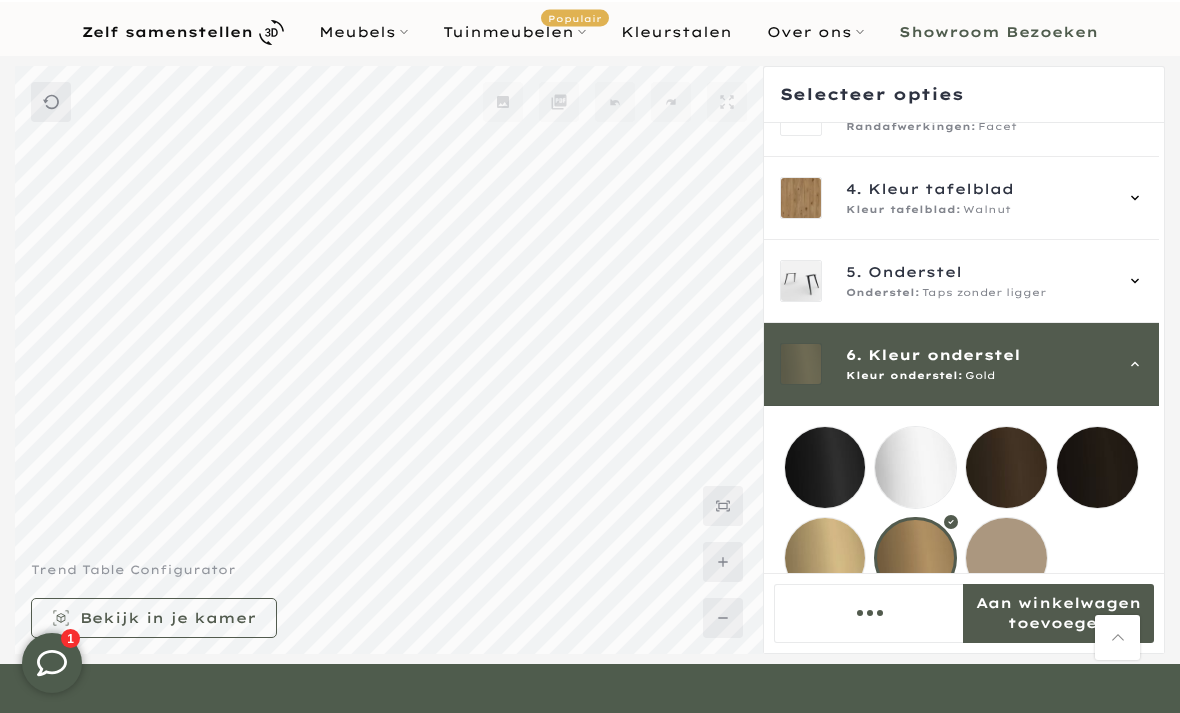 scroll, scrollTop: 113, scrollLeft: 0, axis: vertical 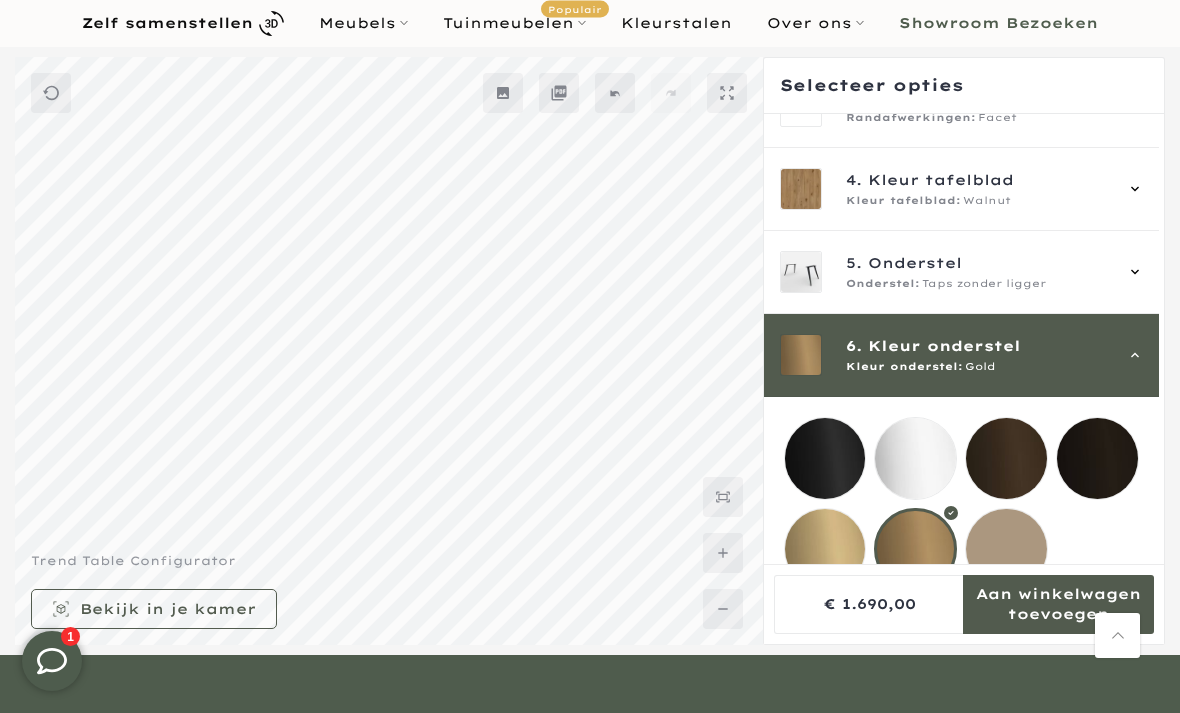 click on "5. Onderstel Onderstel: Taps zonder ligger" at bounding box center (979, 272) 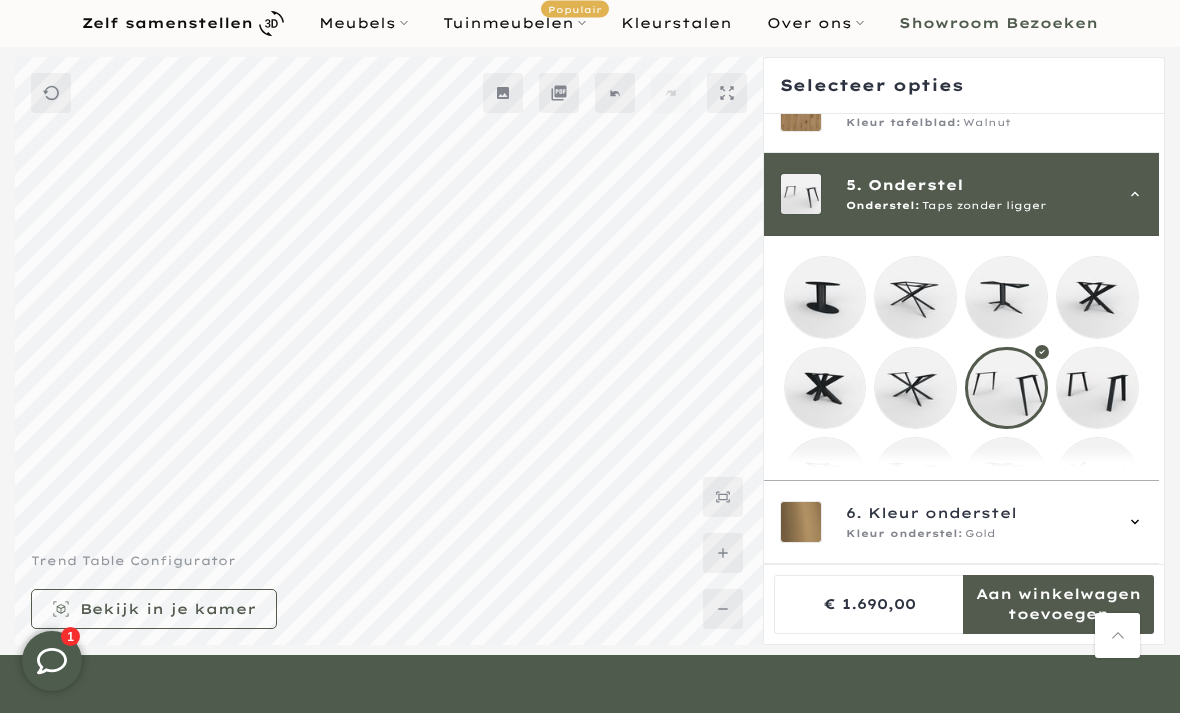 scroll, scrollTop: 332, scrollLeft: 0, axis: vertical 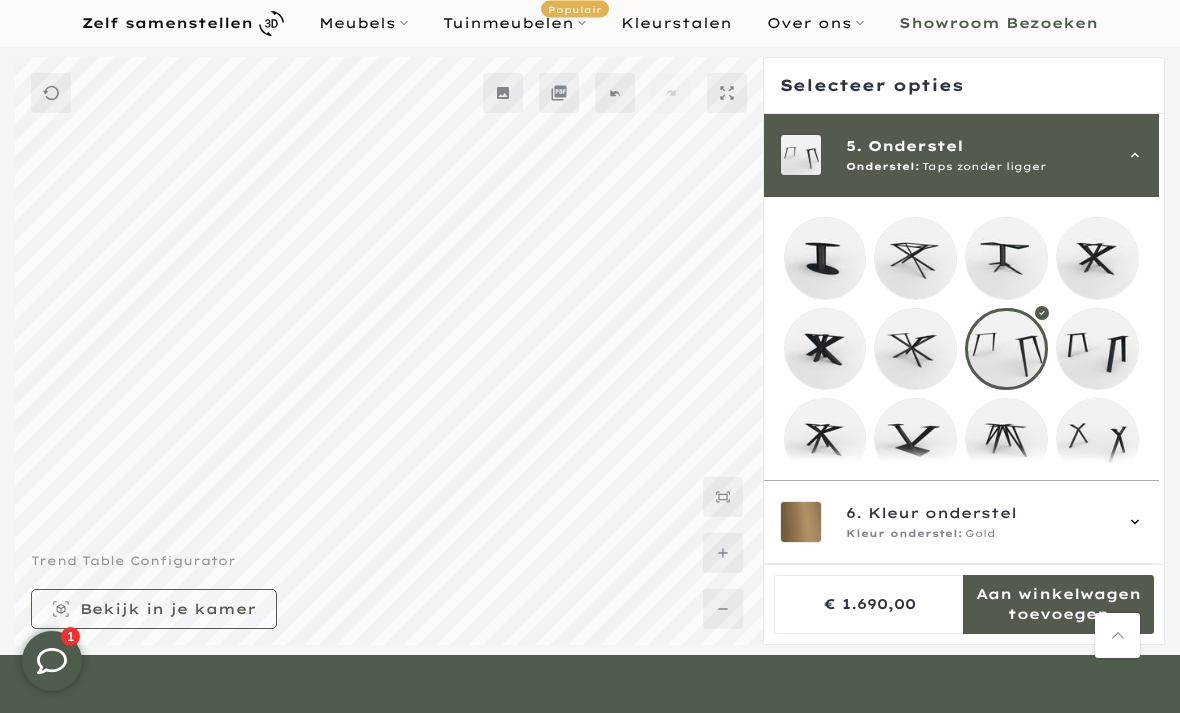 click at bounding box center [915, 349] 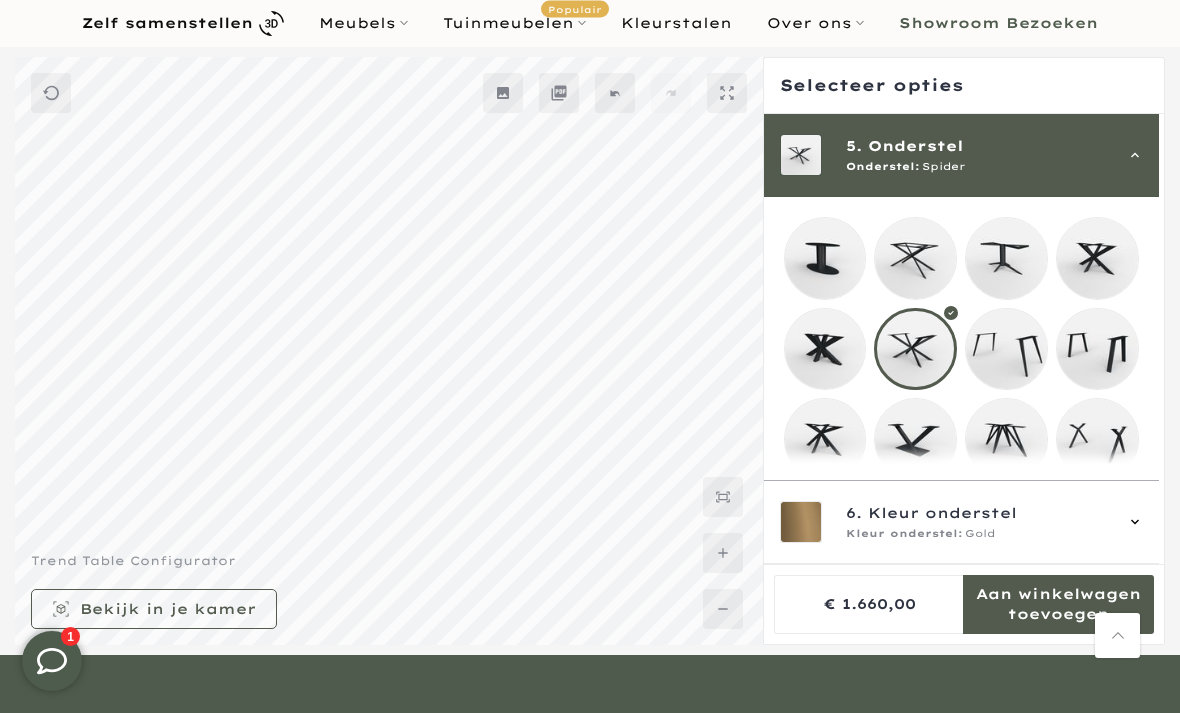 click on "Kleur onderstel" at bounding box center [942, 513] 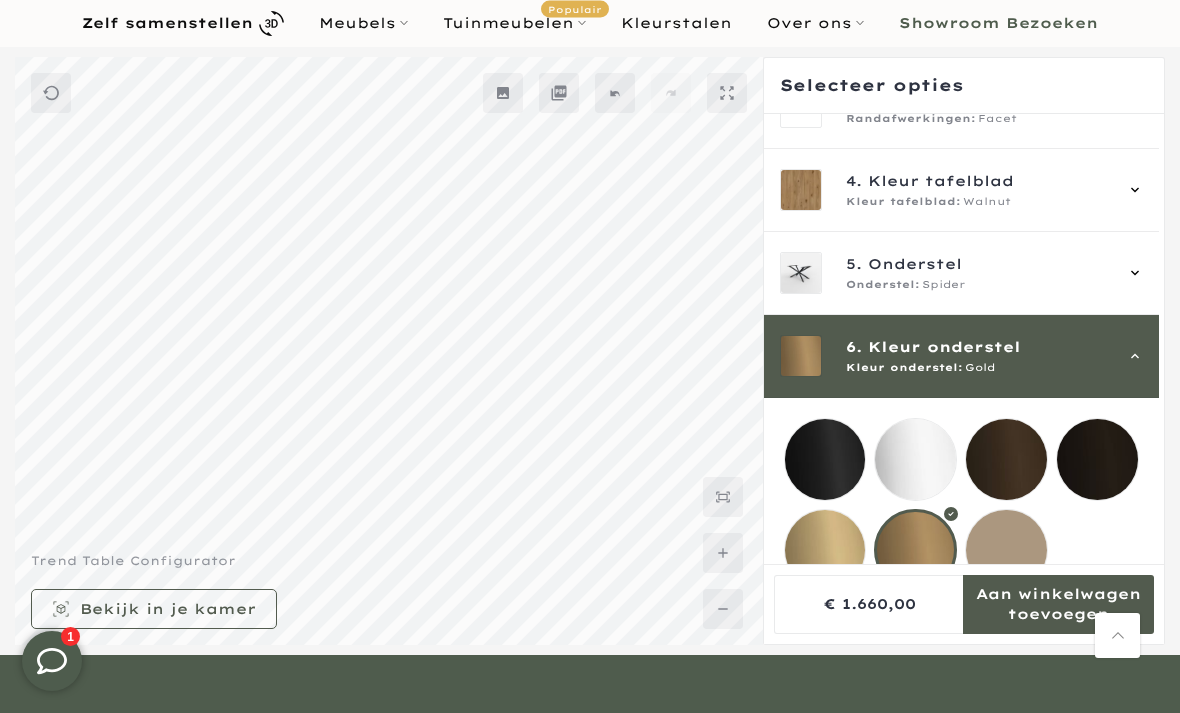 scroll, scrollTop: 215, scrollLeft: 0, axis: vertical 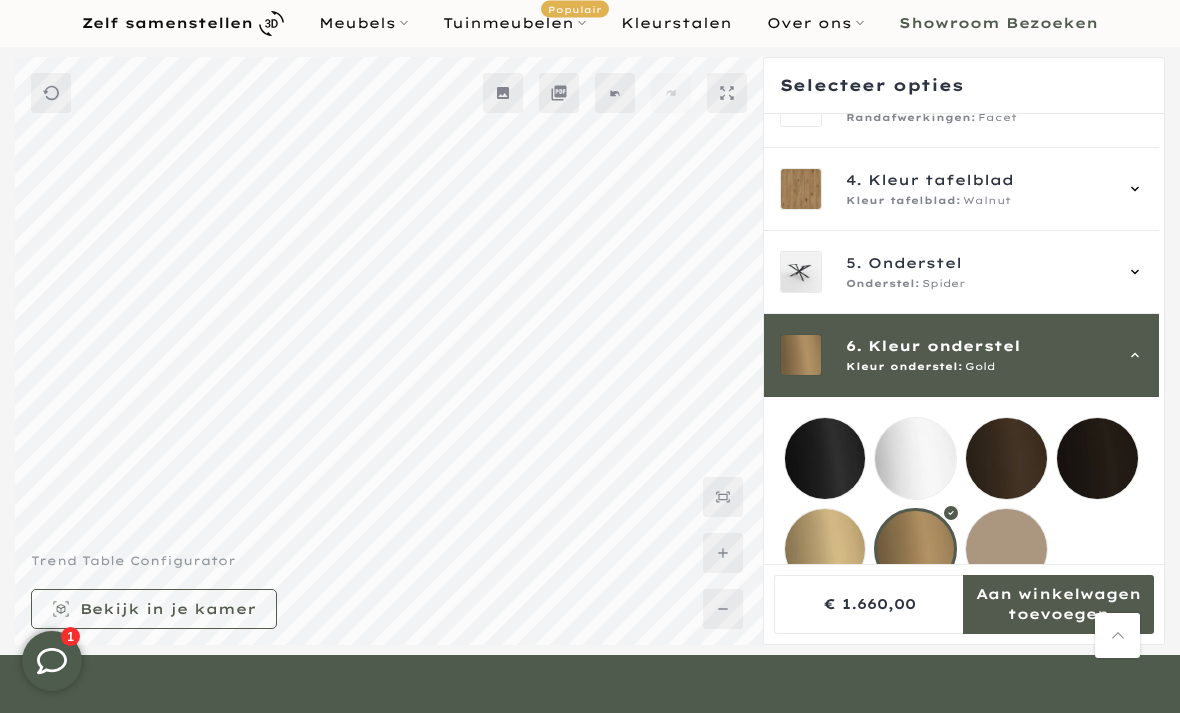click at bounding box center (825, 549) 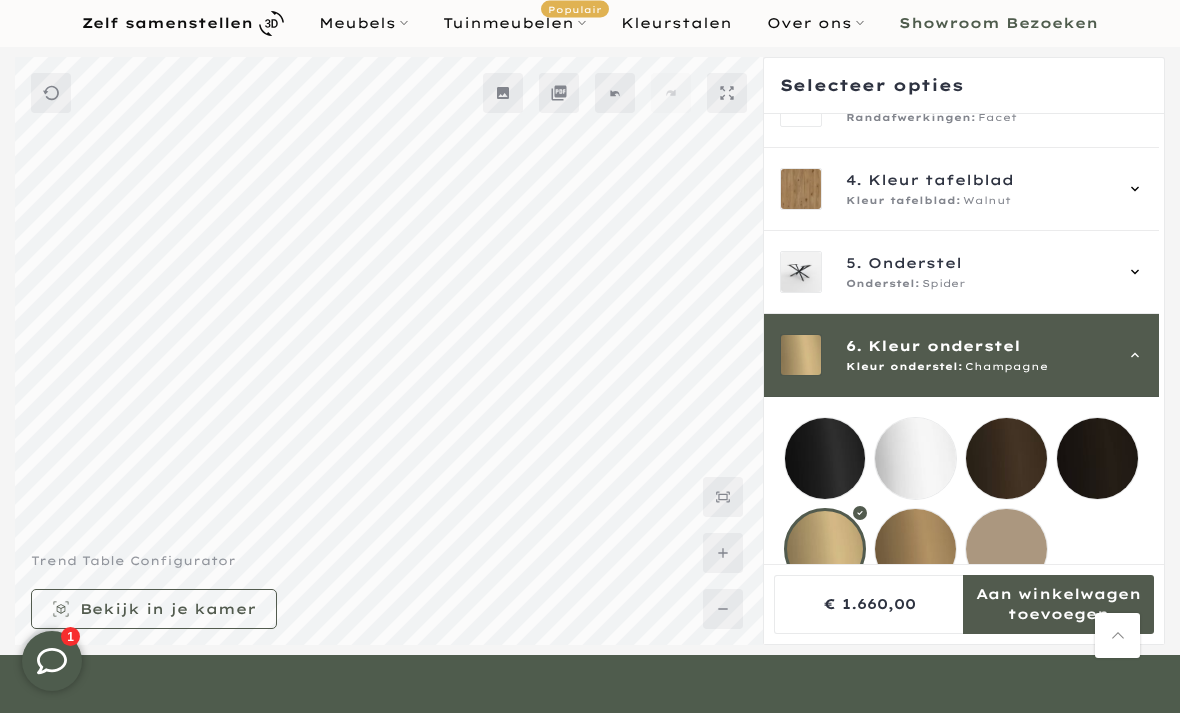 click at bounding box center (1006, 549) 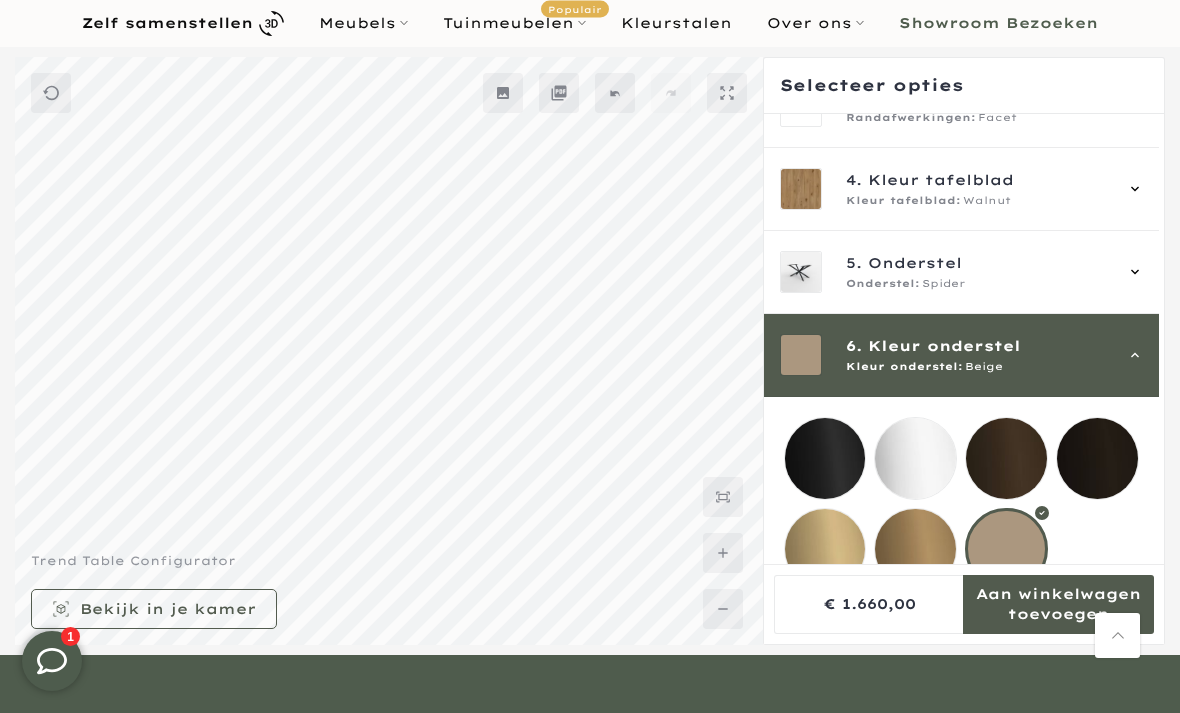 scroll, scrollTop: 121, scrollLeft: 0, axis: vertical 